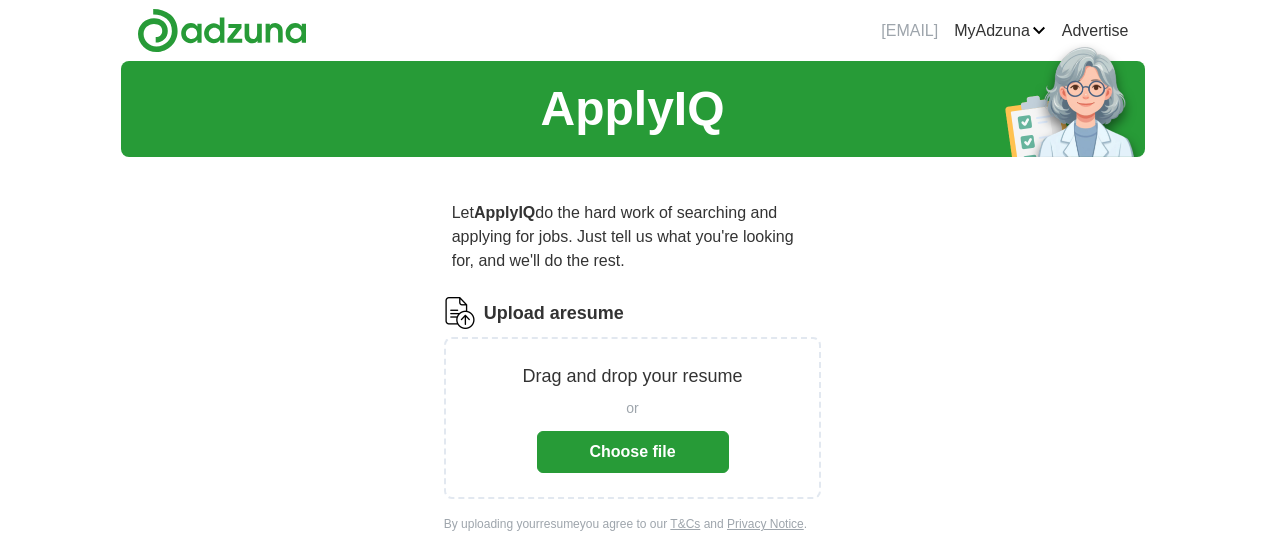 scroll, scrollTop: 0, scrollLeft: 0, axis: both 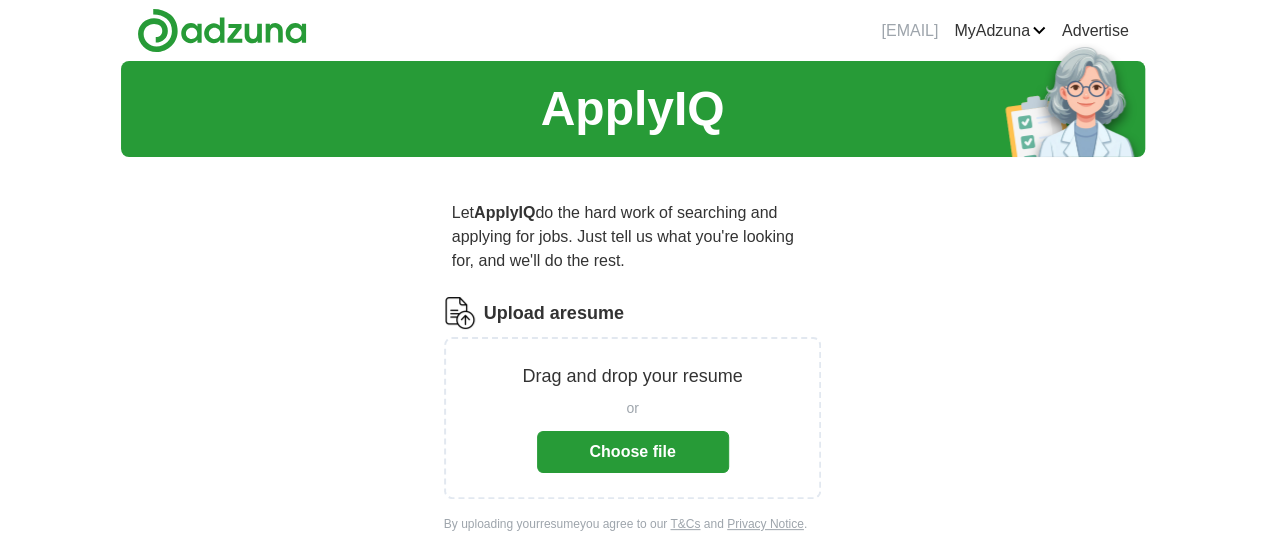 click on "Choose file" at bounding box center (633, 452) 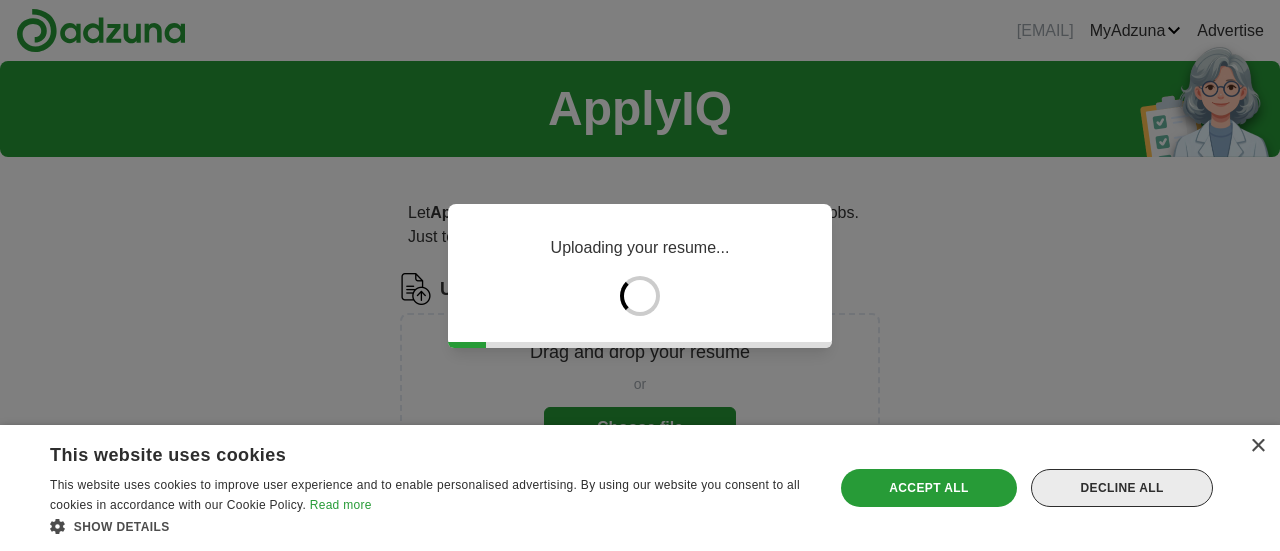 click on "Decline all" at bounding box center (1122, 488) 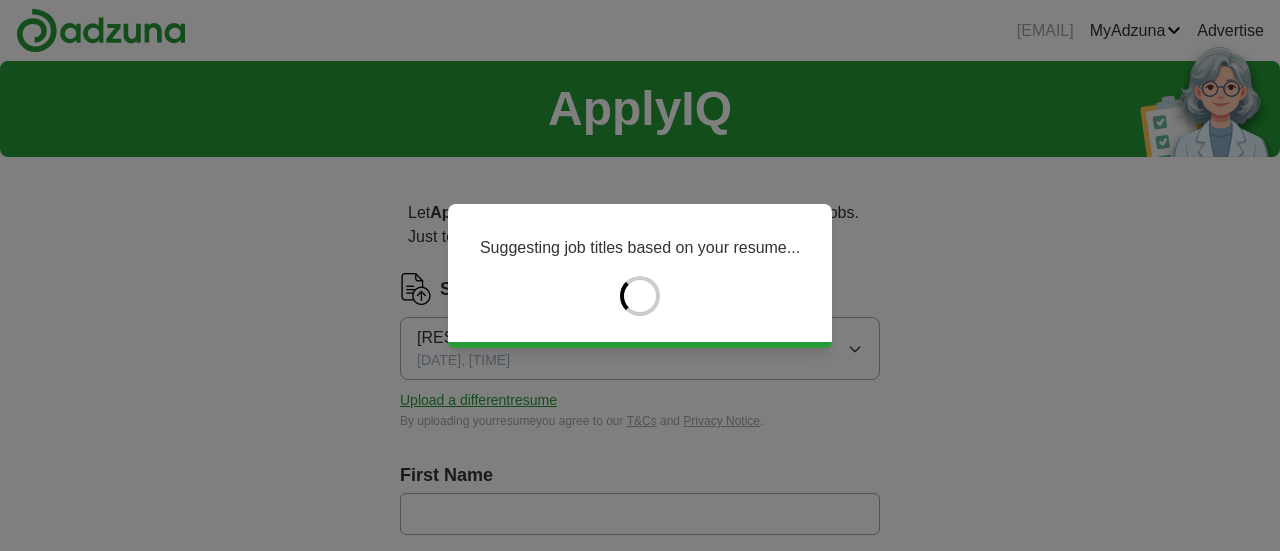 type on "******" 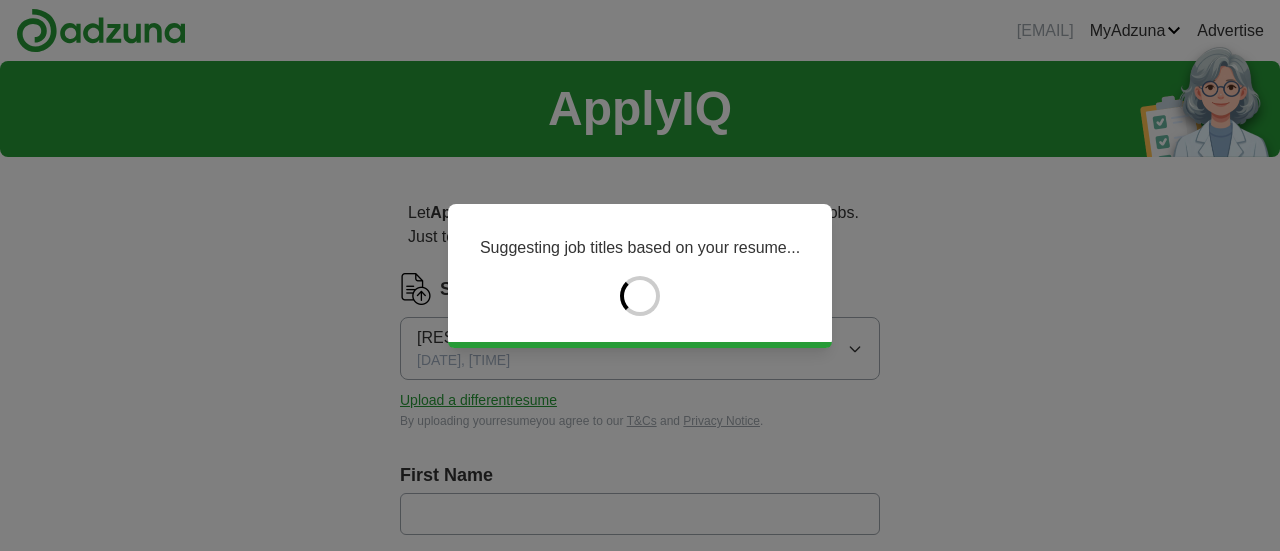 type on "****" 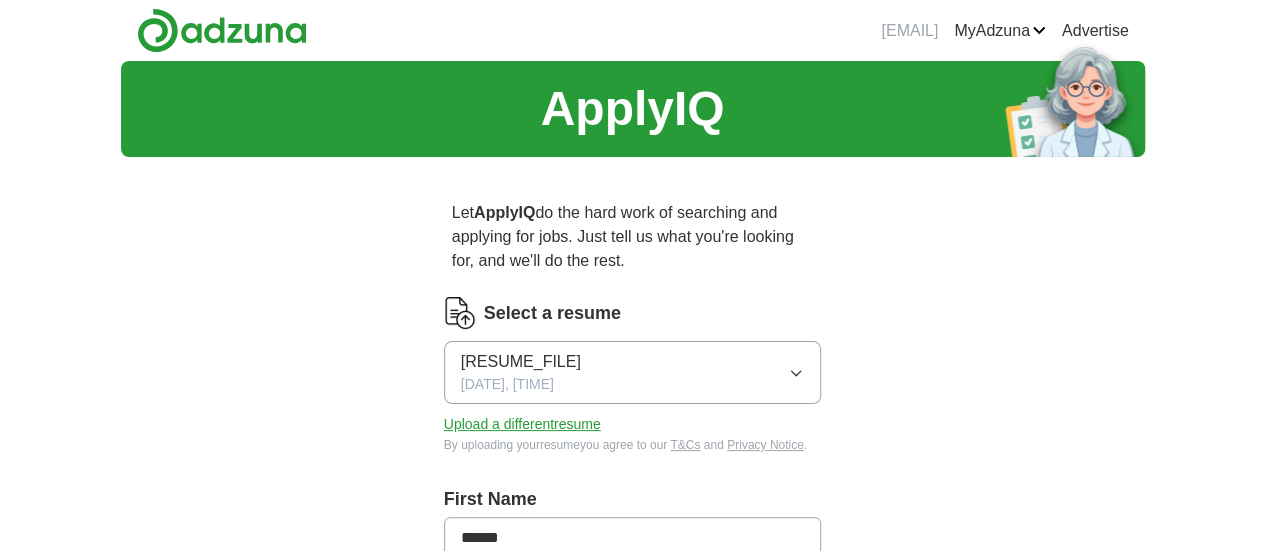 click on "Let  ApplyIQ  do the hard work of searching and applying for jobs. Just tell us what you're looking for, and we'll do the rest. Select a resume [RESUME_FILE] [DATE], [TIME] Upload a different  resume By uploading your  resume  you agree to our   T&Cs   and   Privacy Notice . First Name [FIRST] Last Name [LAST] What job are you looking for? Enter or select a minimum of 3 job titles (4-8 recommended) [JOB_TITLE] + [JOB_TITLE] + [JOB_TITLE] + [JOB_TITLE] + [JOB_TITLE] + [JOB_TITLE] + [JOB_TITLE] + [JOB_TITLE] + [JOB_TITLE] + [JOB_TITLE] + Where do you want to work? 25 mile radius Advanced Start applying for jobs By registering, you consent to us applying to suitable jobs for you" at bounding box center (633, 769) 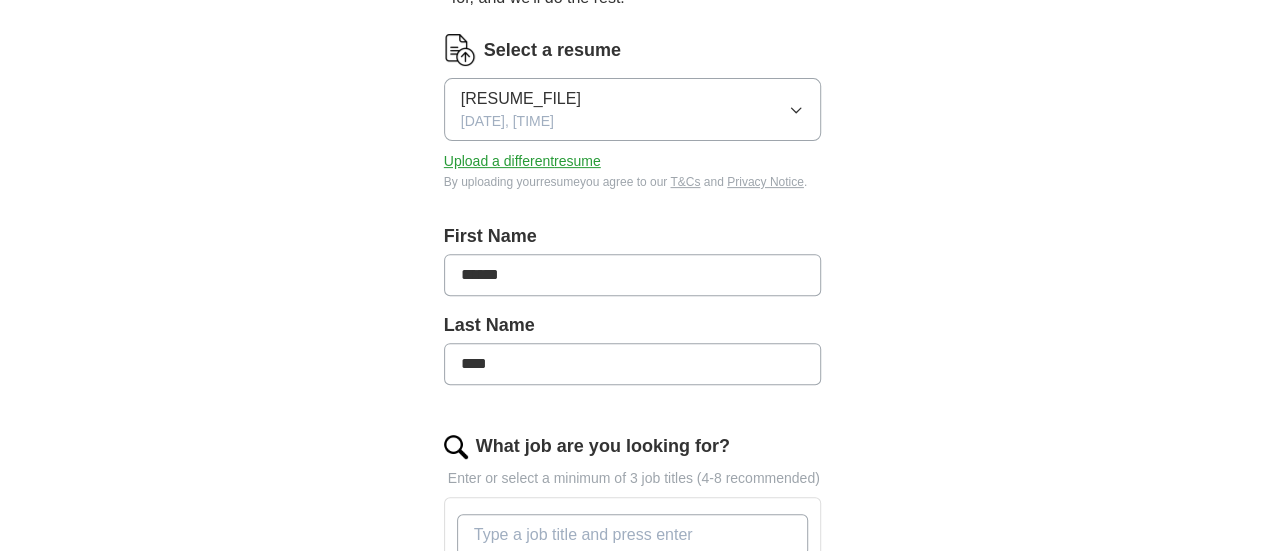 click on "Let  ApplyIQ  do the hard work of searching and applying for jobs. Just tell us what you're looking for, and we'll do the rest. Select a resume [RESUME_FILE] [DATE], [TIME] Upload a different  resume By uploading your  resume  you agree to our   T&Cs   and   Privacy Notice . First Name [FIRST] Last Name [LAST] What job are you looking for? Enter or select a minimum of 3 job titles (4-8 recommended) [JOB_TITLE] + [JOB_TITLE] + [JOB_TITLE] + [JOB_TITLE] + [JOB_TITLE] + [JOB_TITLE] + [JOB_TITLE] + [JOB_TITLE] + [JOB_TITLE] + [JOB_TITLE] + Where do you want to work? 25 mile radius Advanced Start applying for jobs By registering, you consent to us applying to suitable jobs for you" at bounding box center [633, 562] 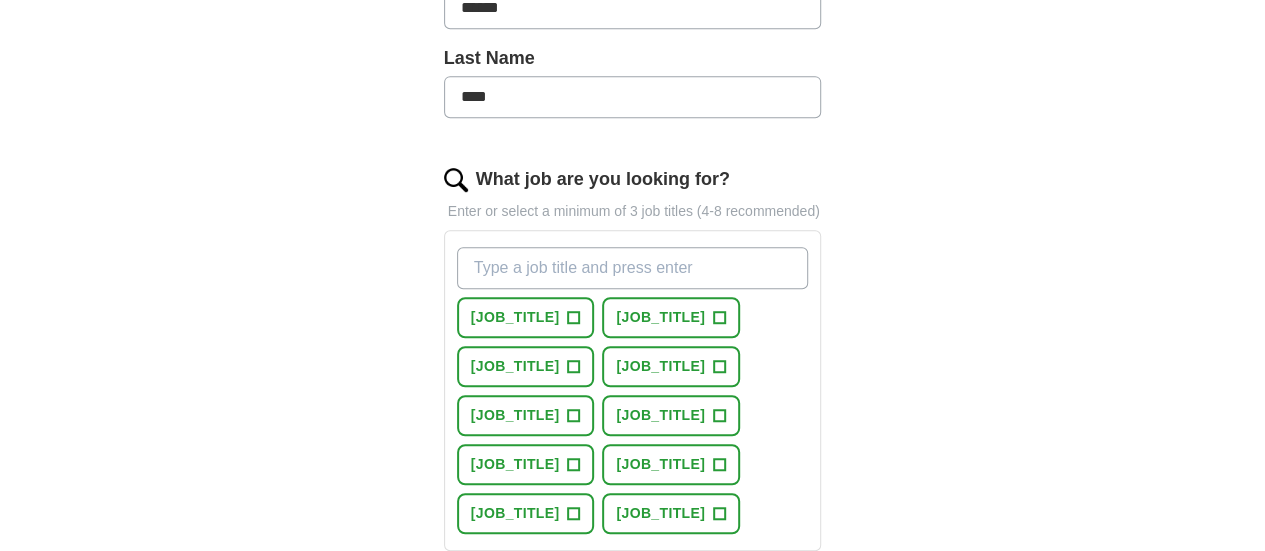 scroll, scrollTop: 536, scrollLeft: 0, axis: vertical 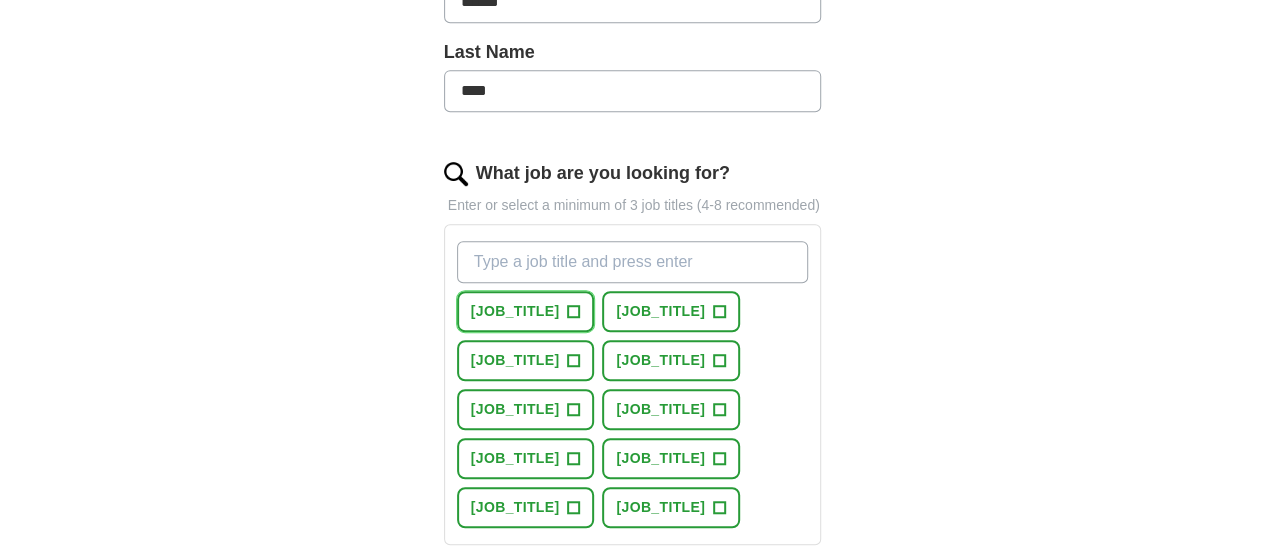 click on "+" at bounding box center (574, 312) 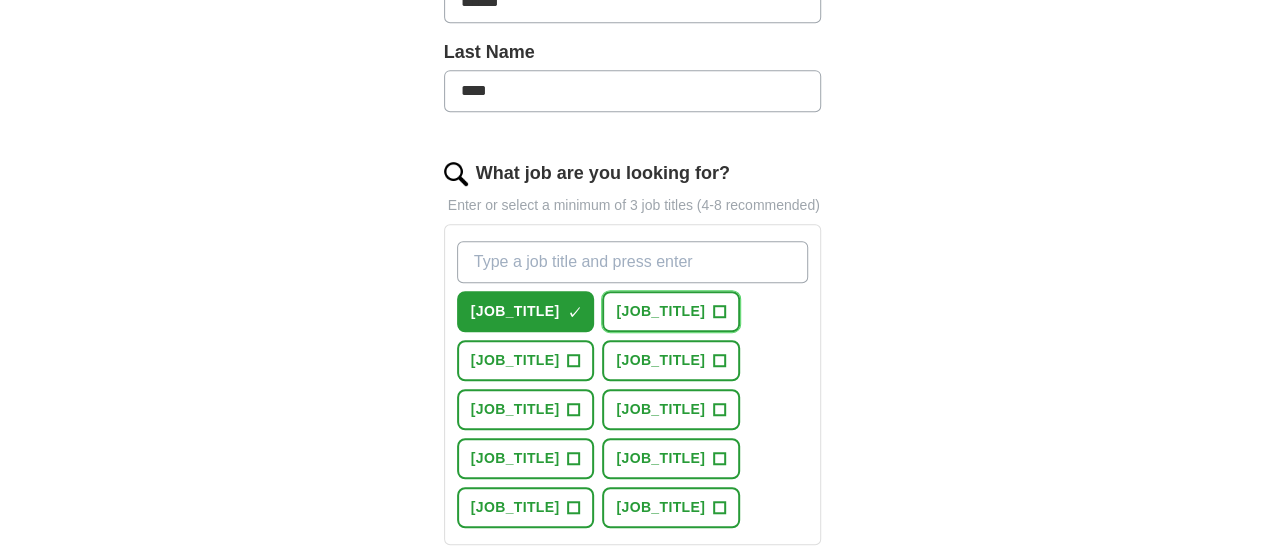 click on "+" at bounding box center [719, 312] 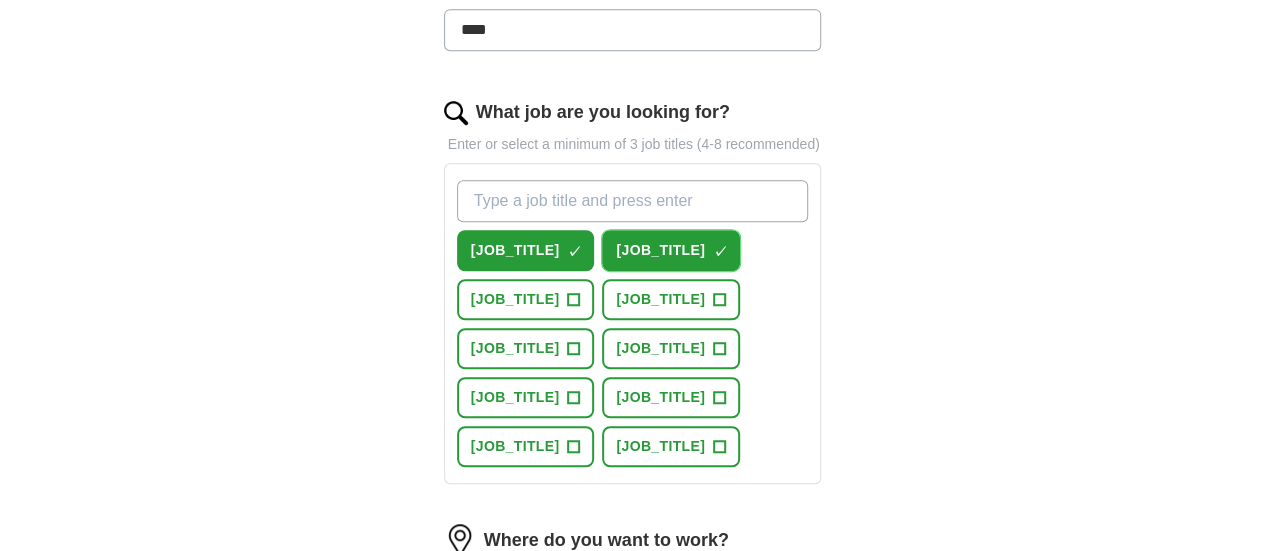 scroll, scrollTop: 598, scrollLeft: 0, axis: vertical 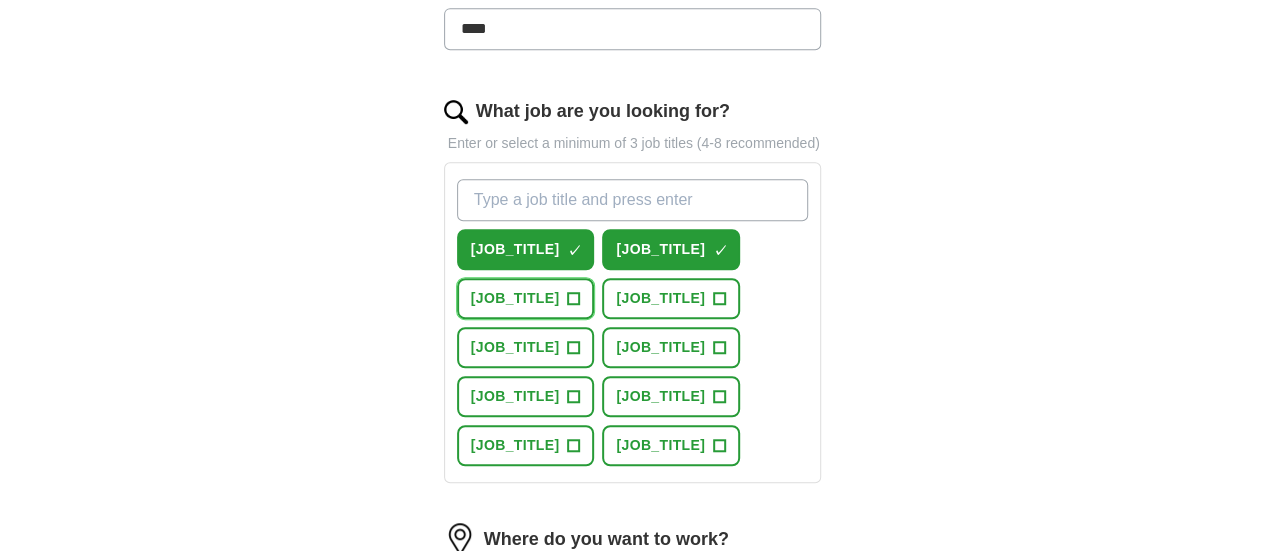 click on "+" at bounding box center (574, 299) 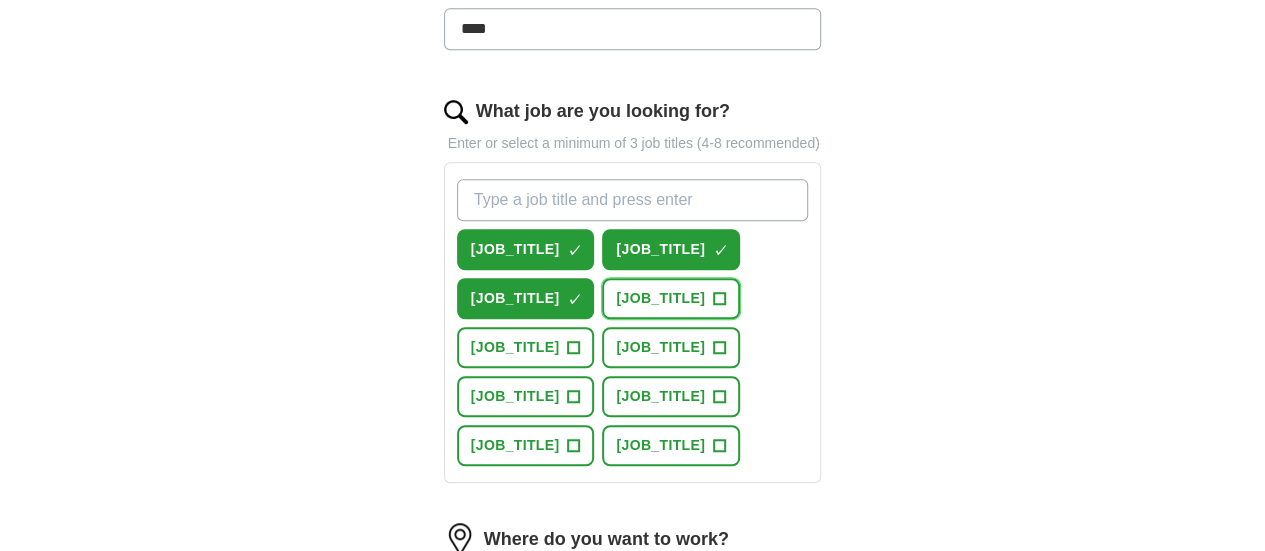 click on "+" at bounding box center [719, 299] 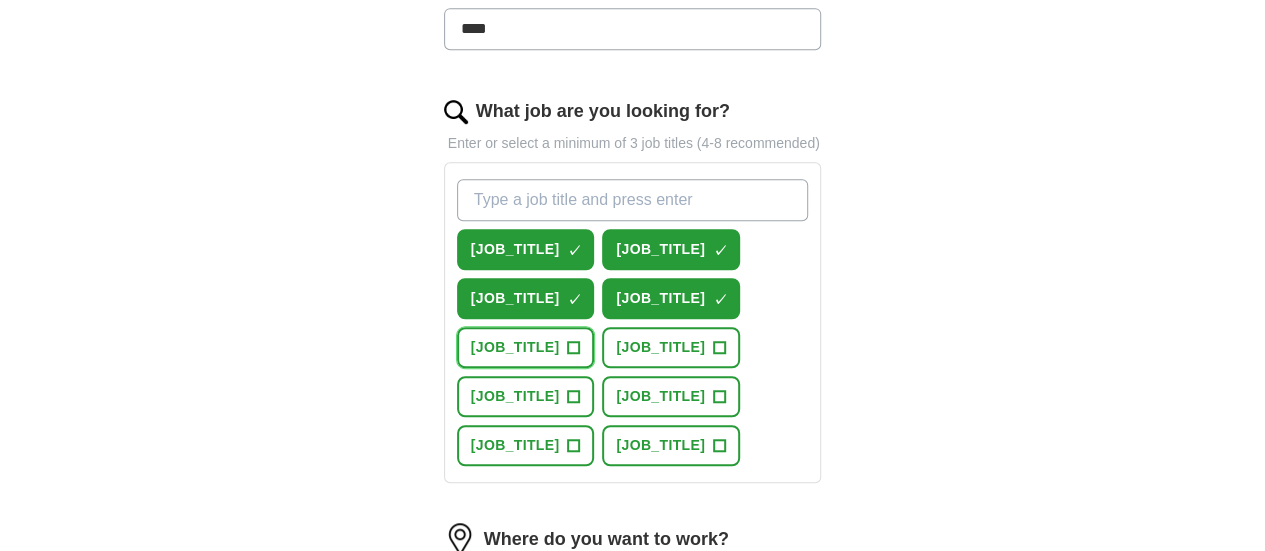 click on "+" at bounding box center (574, 348) 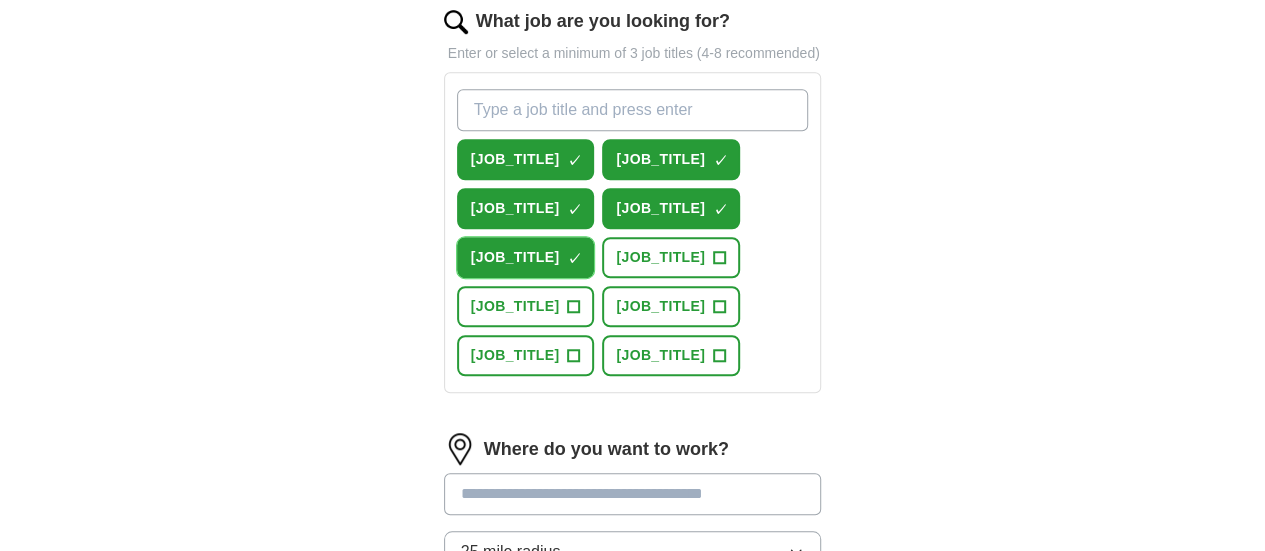 scroll, scrollTop: 690, scrollLeft: 0, axis: vertical 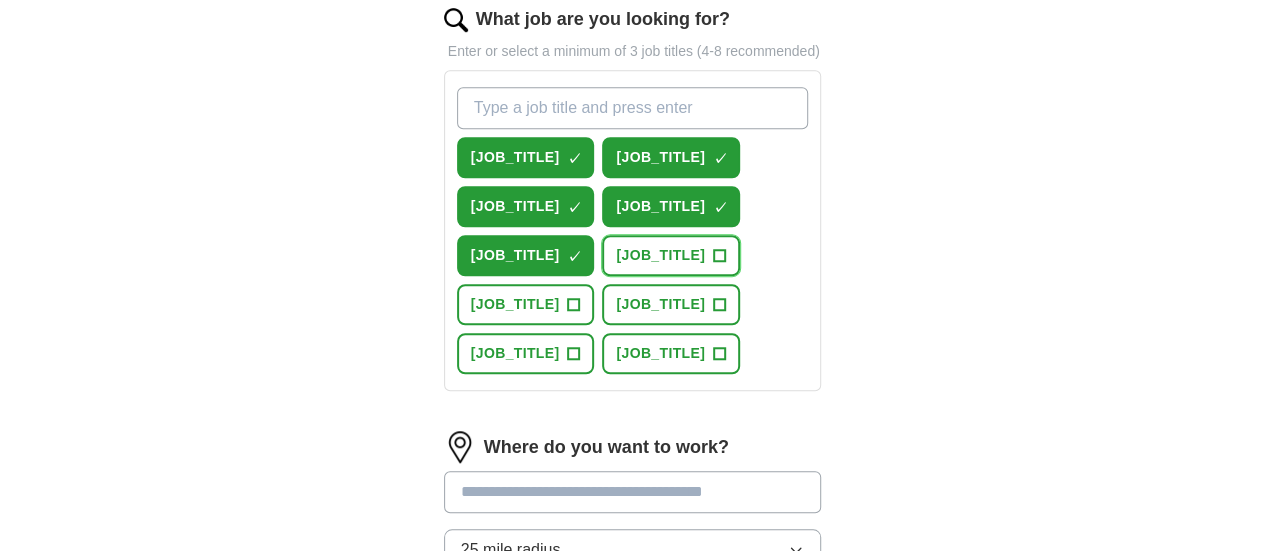 click on "[JOB_TITLE] +" at bounding box center (671, 255) 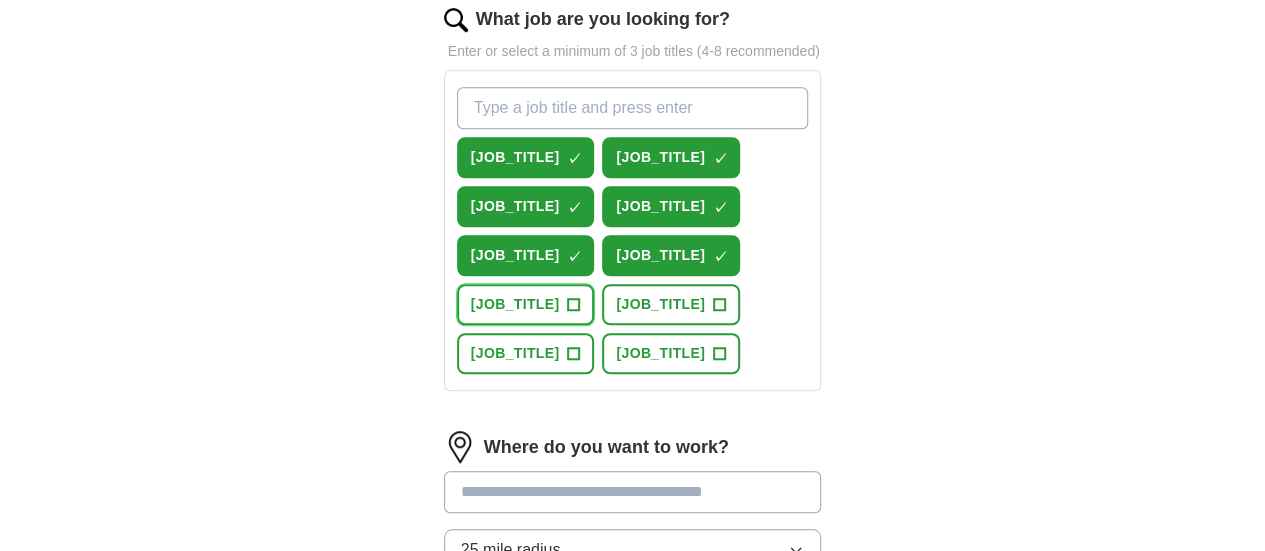 click on "+" at bounding box center [574, 305] 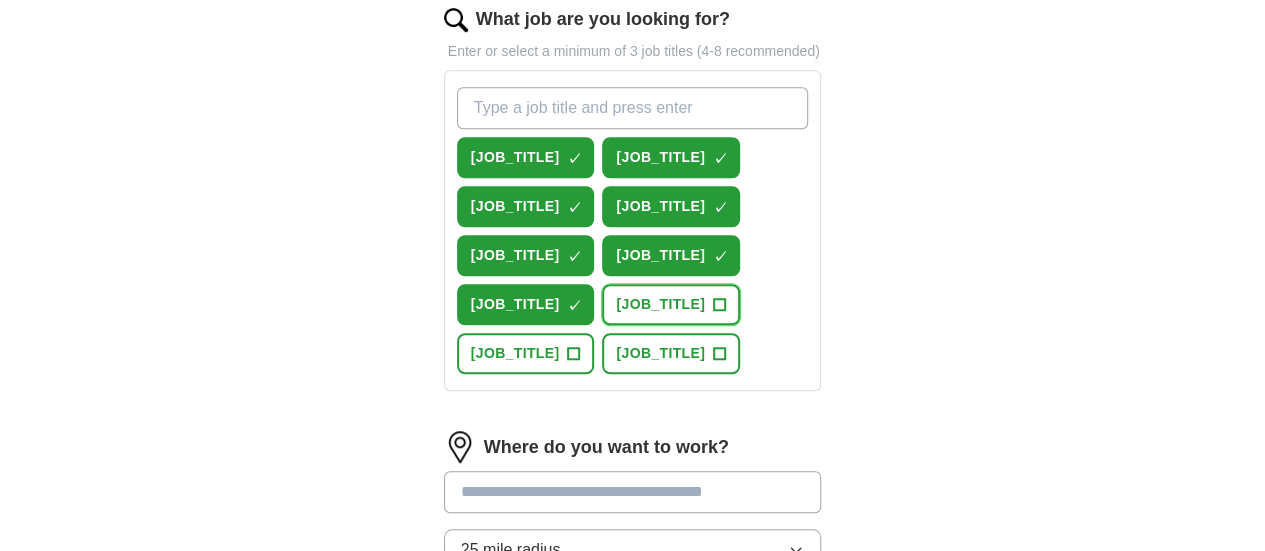click on "+" at bounding box center [719, 305] 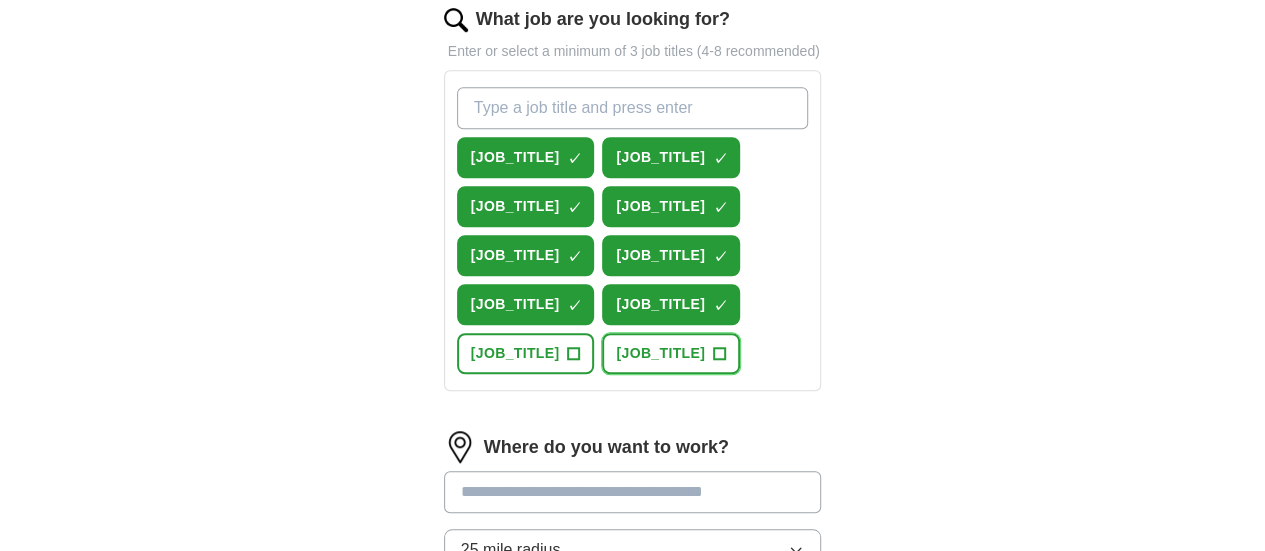 click on "[JOB_TITLE] +" at bounding box center [671, 353] 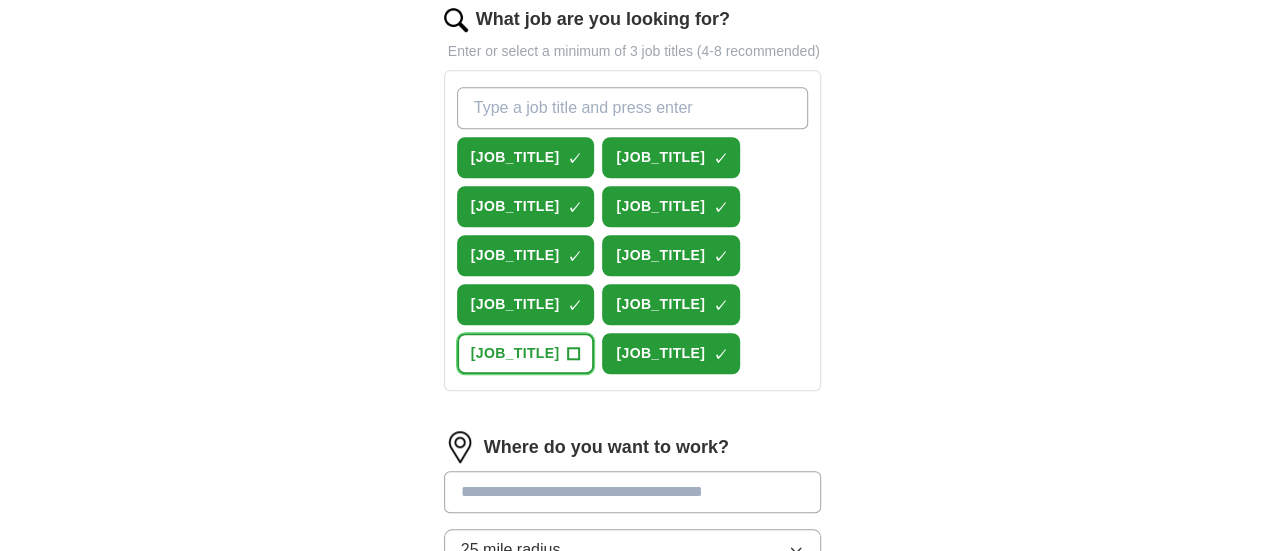 click on "+" at bounding box center [574, 354] 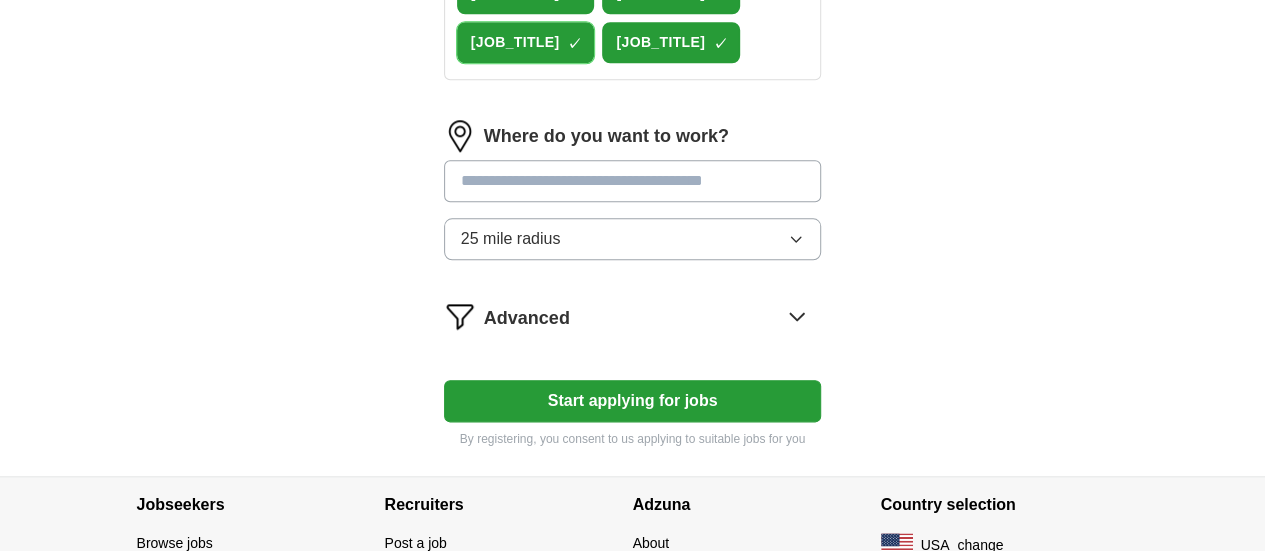 scroll, scrollTop: 1010, scrollLeft: 0, axis: vertical 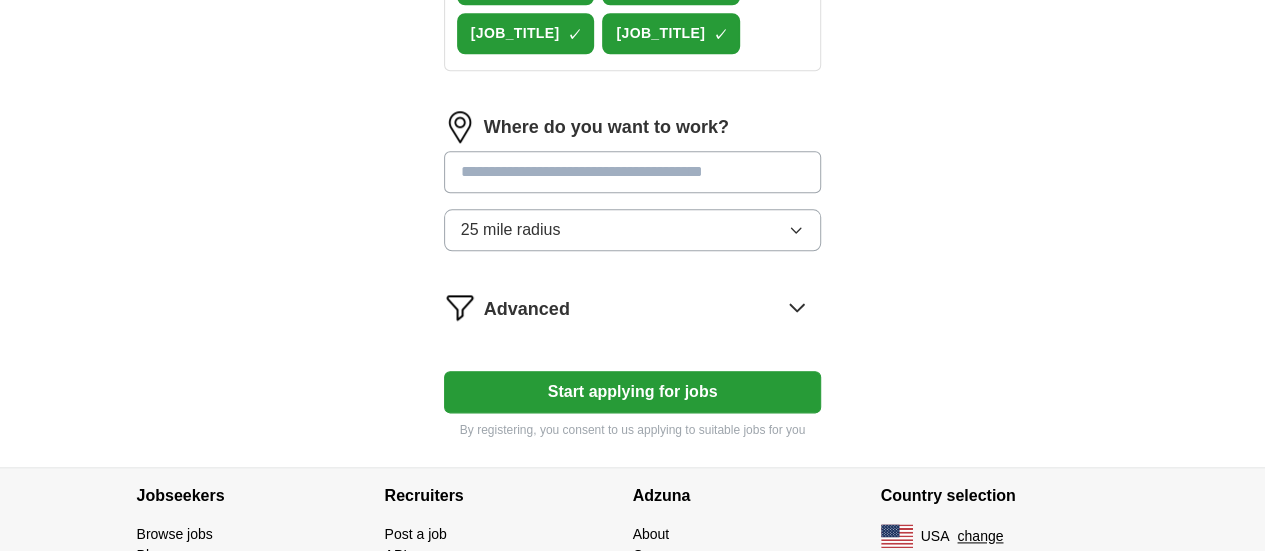click at bounding box center [633, 172] 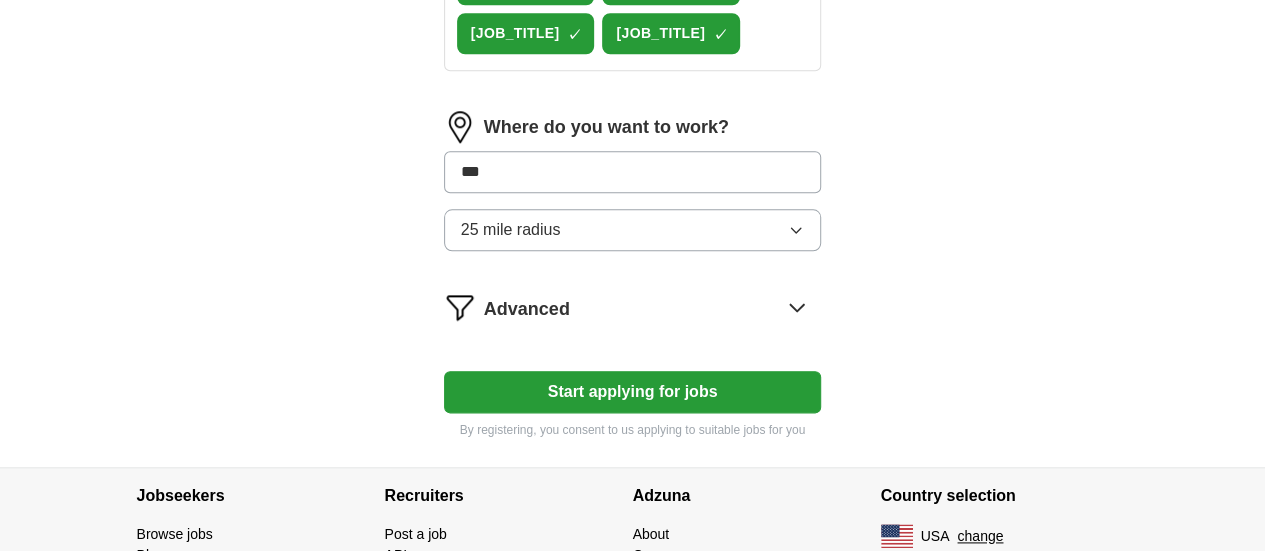 type on "***" 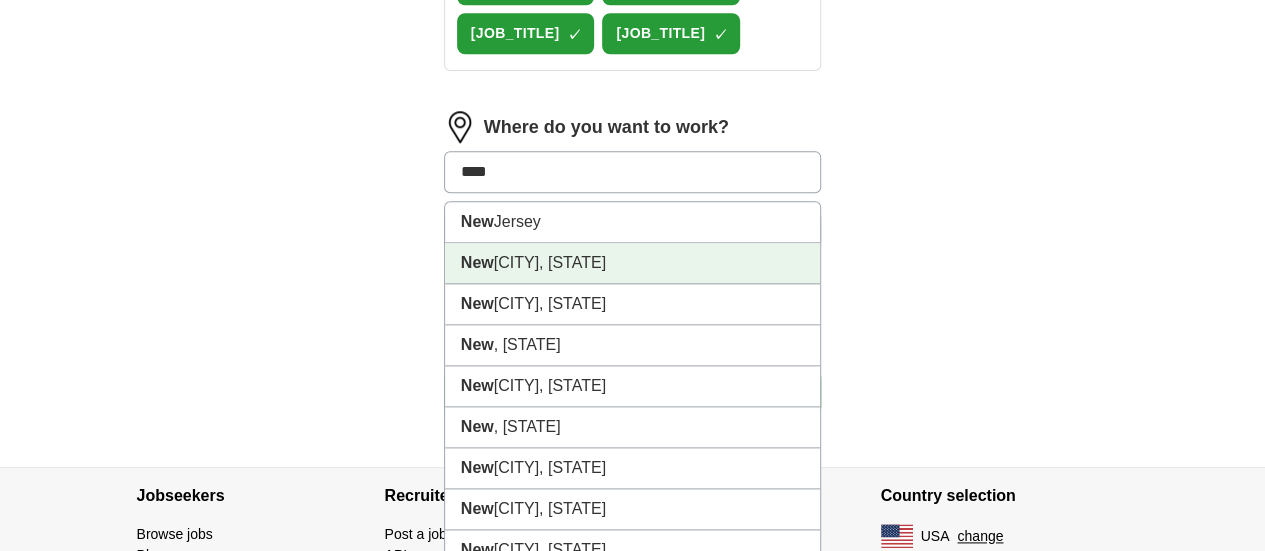 click on "[CITY], [STATE]" at bounding box center (633, 263) 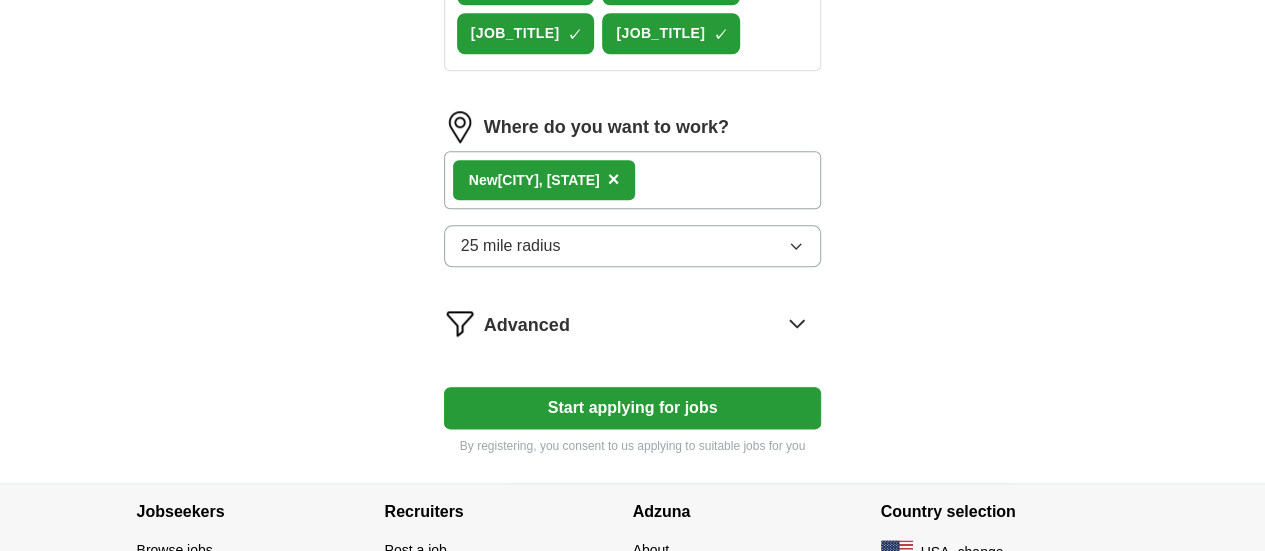 click on "25 mile radius" at bounding box center (633, 246) 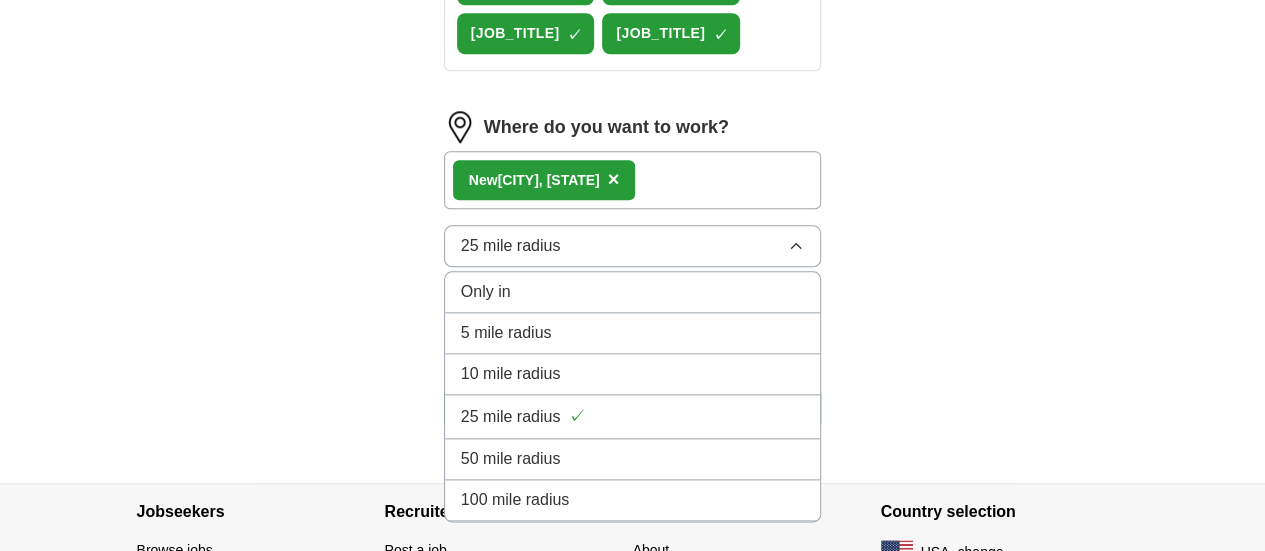 click on "50 mile radius" at bounding box center (633, 459) 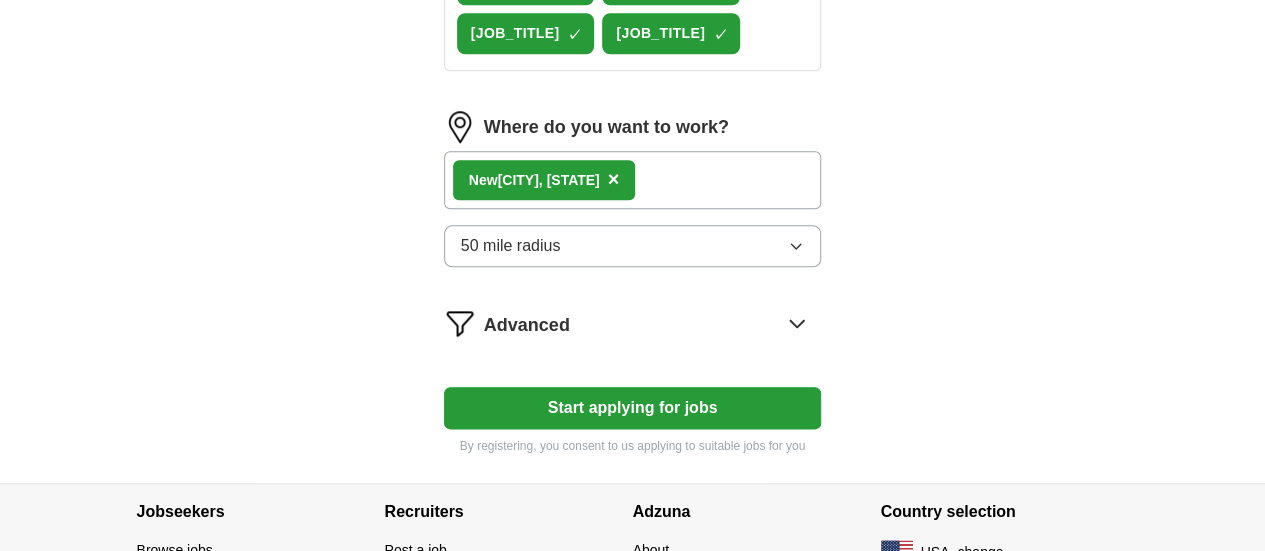 click on "50 mile radius" at bounding box center (633, 246) 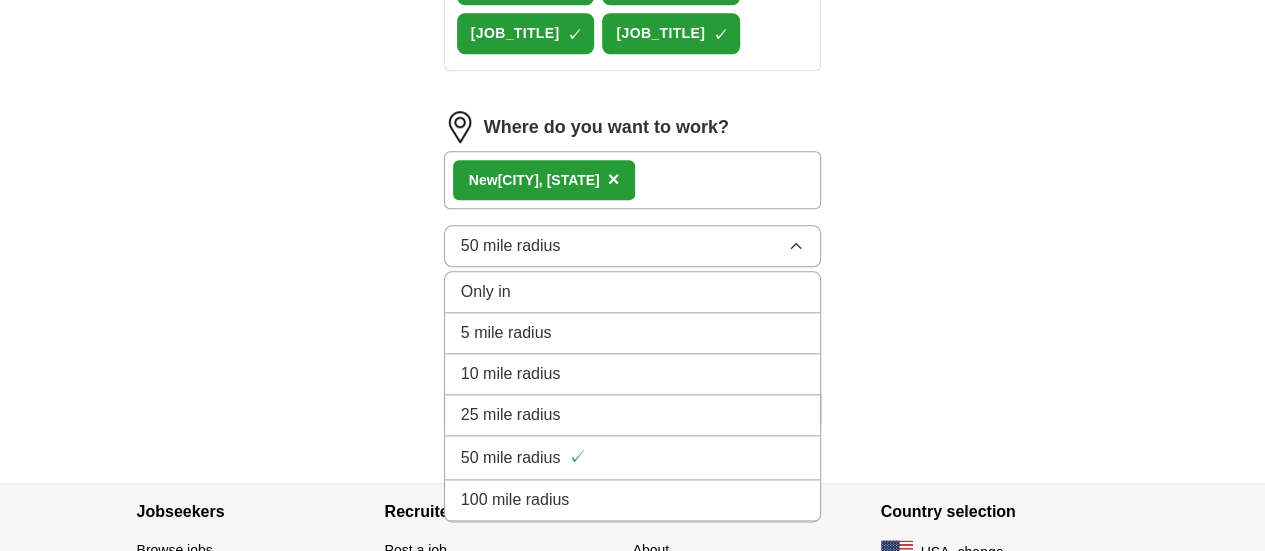 click on "25 mile radius" at bounding box center [511, 415] 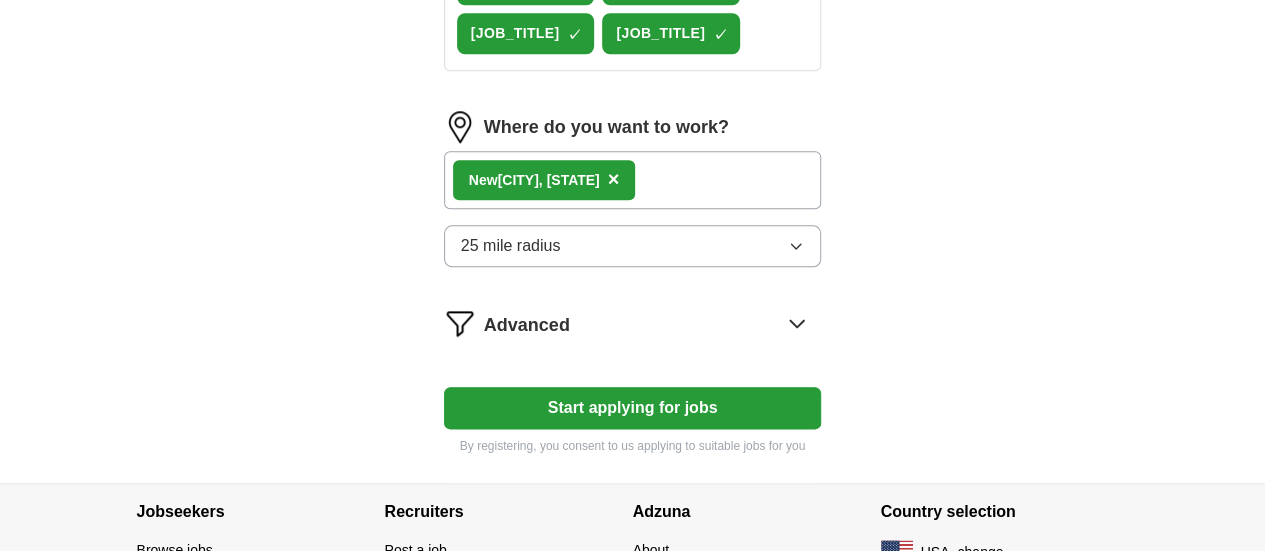 click on "Let  ApplyIQ  do the hard work of searching and applying for jobs. Just tell us what you're looking for, and we'll do the rest. Select a resume [RESUME_FILE] [DATE], [TIME] Upload a different  resume By uploading your  resume  you agree to our   T&Cs   and   Privacy Notice . First Name [FIRST] Last Name [LAST] What job are you looking for? Enter or select a minimum of 3 job titles (4-8 recommended) [JOB_TITLE] ✓ × [JOB_TITLE] ✓ × [JOB_TITLE] ✓ × [JOB_TITLE] ✓ × [JOB_TITLE] ✓ × [JOB_TITLE] ✓ × [JOB_TITLE] ✓ × [JOB_TITLE] ✓ × [JOB_TITLE] ✓ × [JOB_TITLE] ✓ × Where do you want to work? [CITY], [STATE] × 25 mile radius Advanced Start applying for jobs By registering, you consent to us applying to suitable jobs for you" at bounding box center (633, -177) 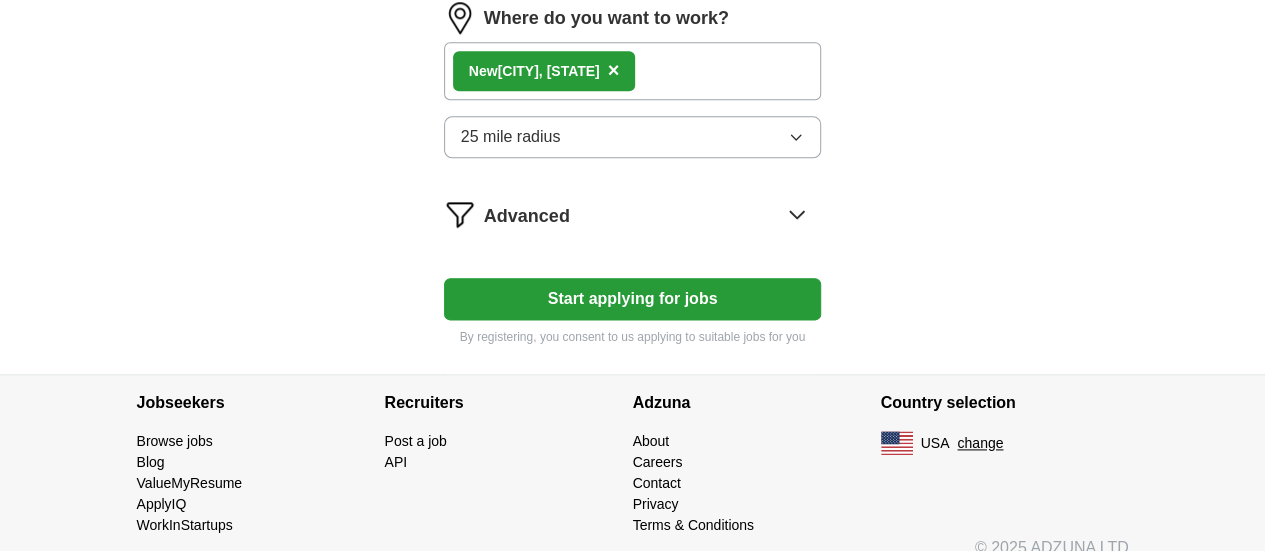 scroll, scrollTop: 1120, scrollLeft: 0, axis: vertical 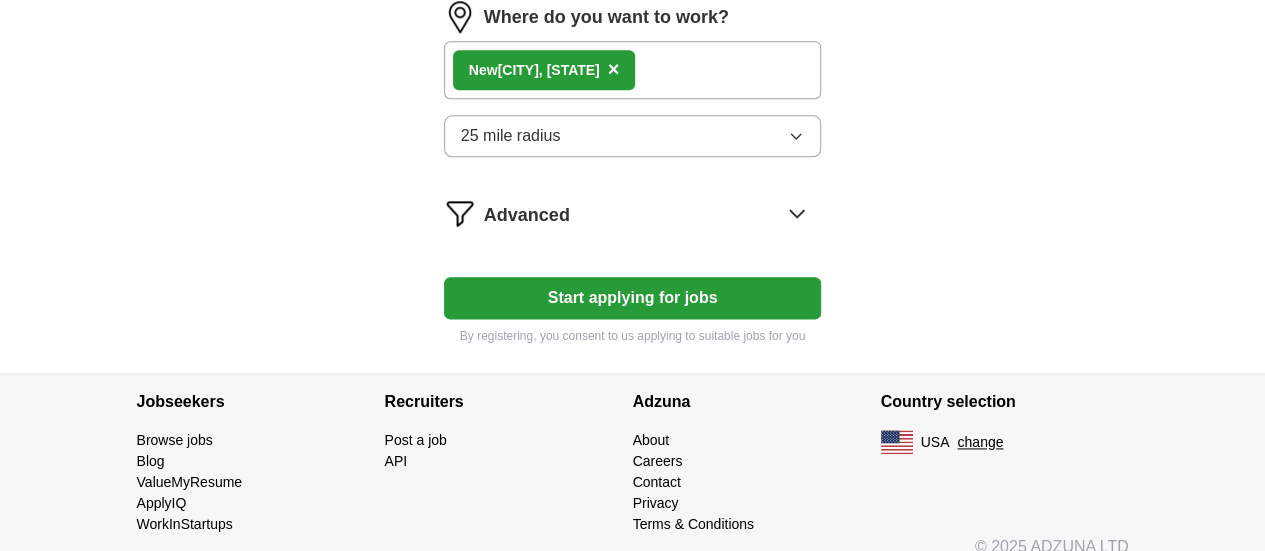 click on "Start applying for jobs" at bounding box center (633, 298) 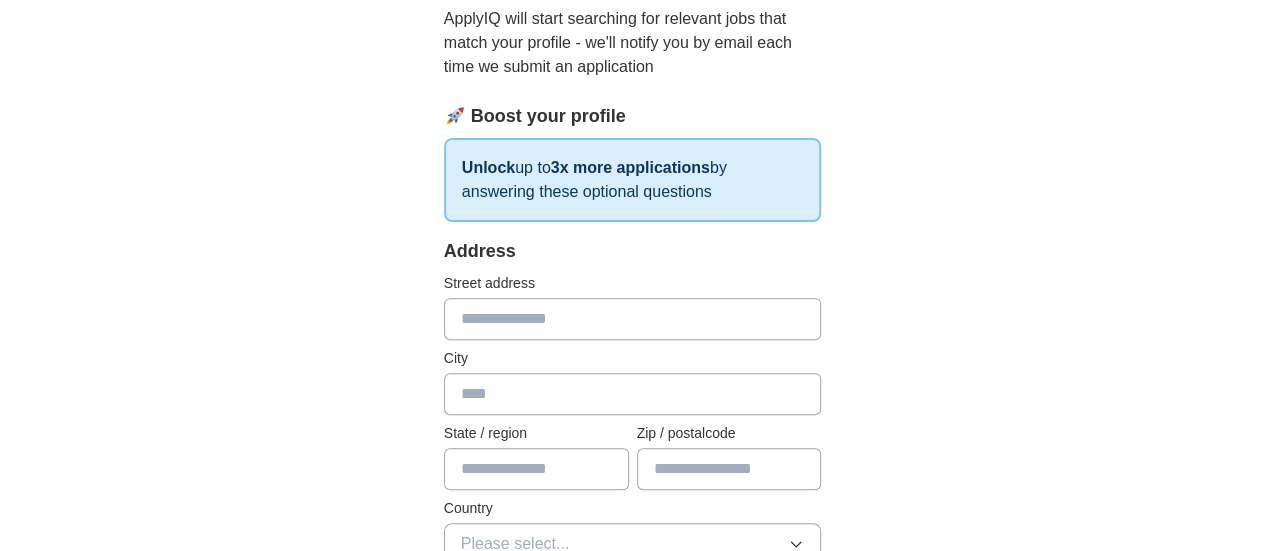 scroll, scrollTop: 242, scrollLeft: 0, axis: vertical 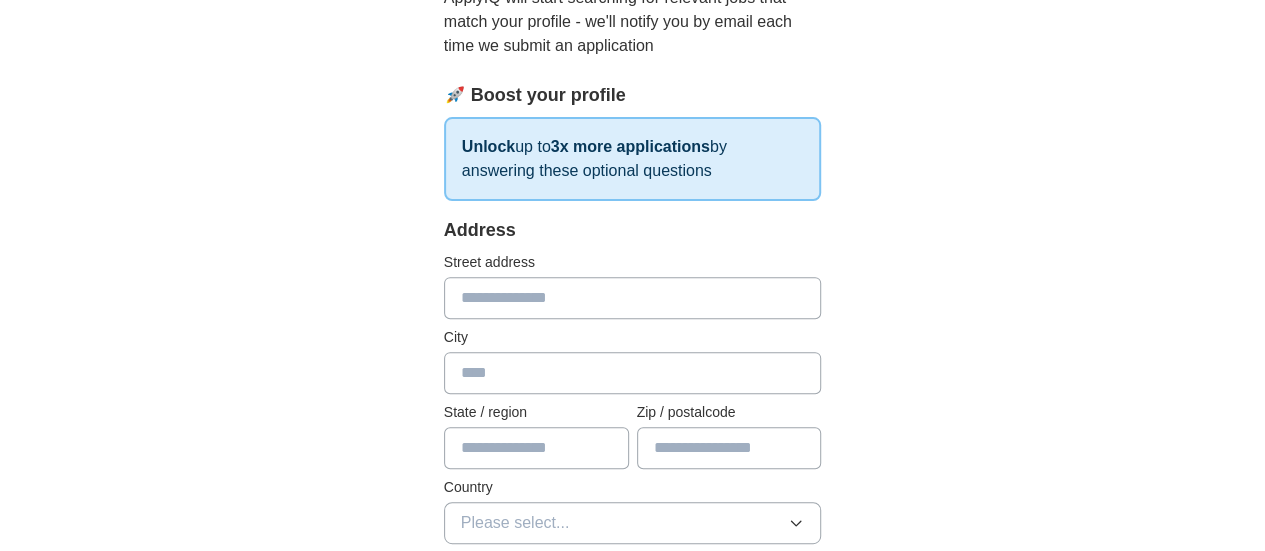 click at bounding box center (633, 298) 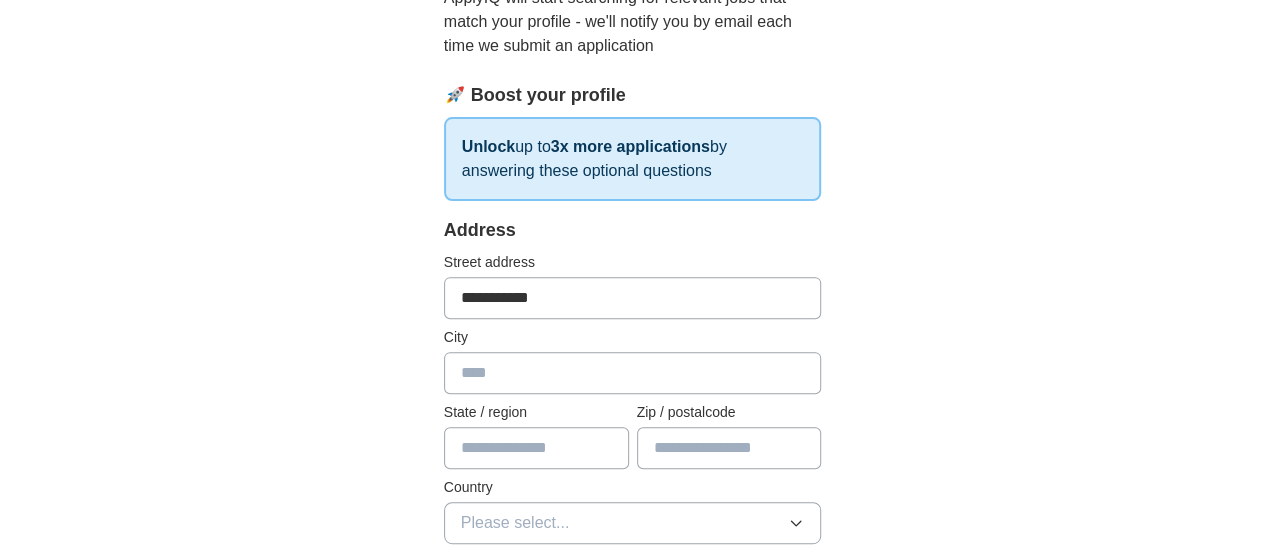 type on "**********" 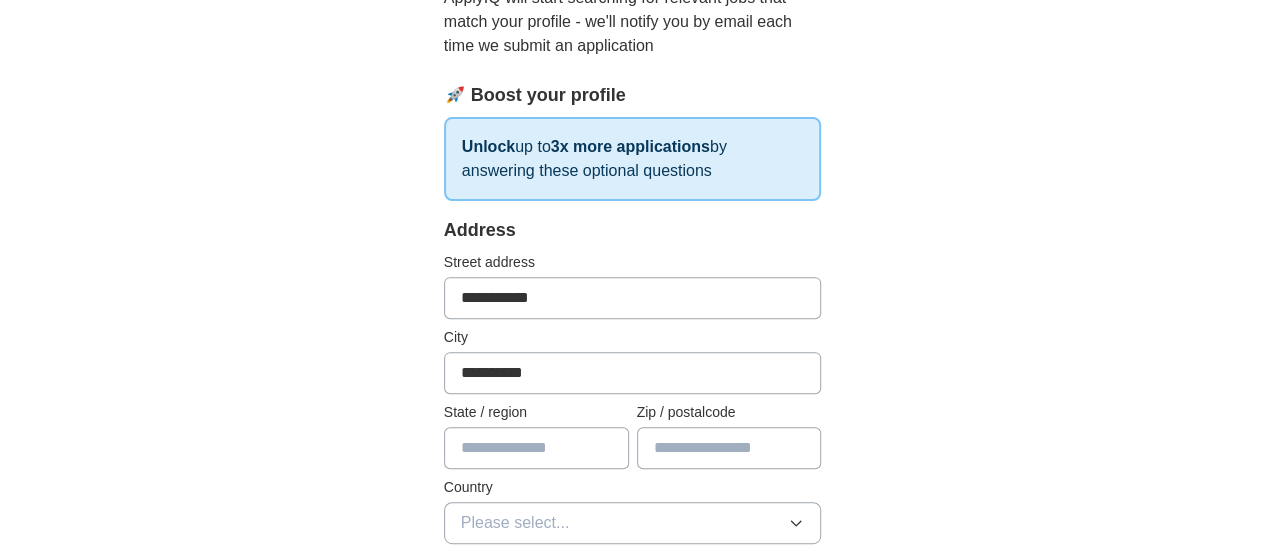 type on "**" 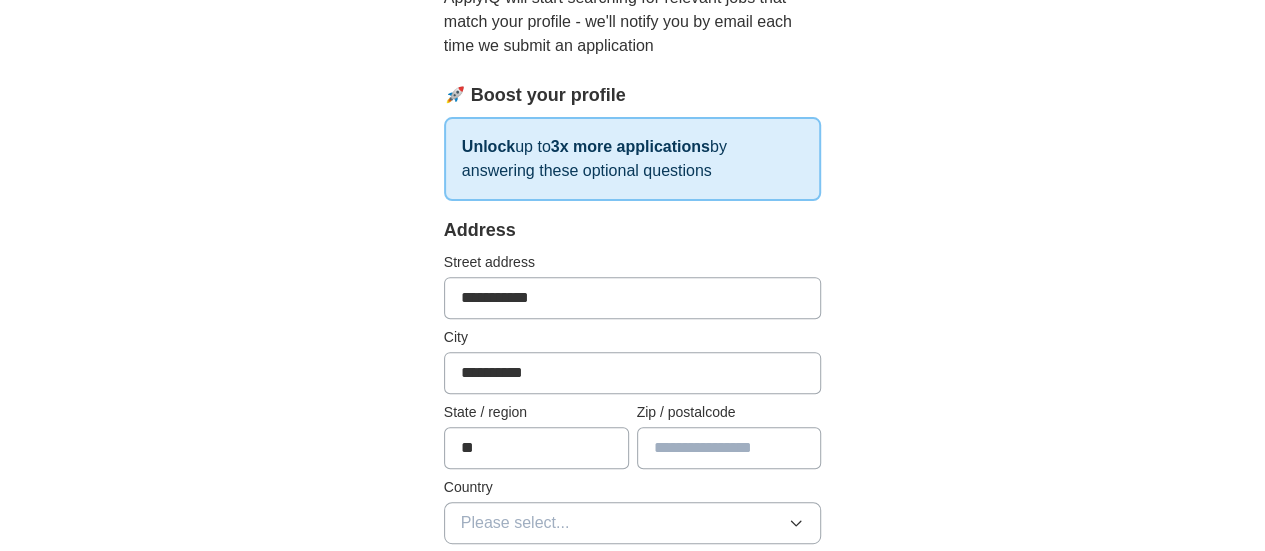 type on "*****" 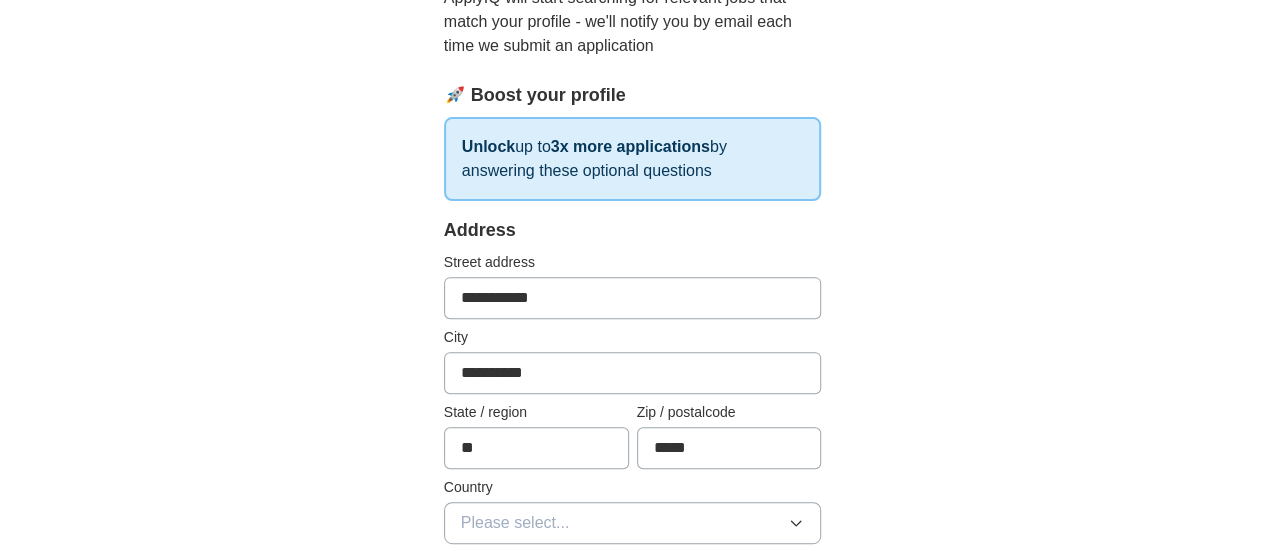 click on "ApplyIQ 🎉 You're applying , [LAST] ! ApplyIQ will start searching for relevant jobs that match your profile - we'll notify you by email each time we submit an application 🚀 Boost your profile Unlock  up to  3x more applications  by answering these optional questions Address Street address [STREET_ADDRESS] City [CITY] State / region [STATE] Zip / postalcode [ZIP_CODE] Country Please select... Phone number [PHONE]" at bounding box center (633, 741) 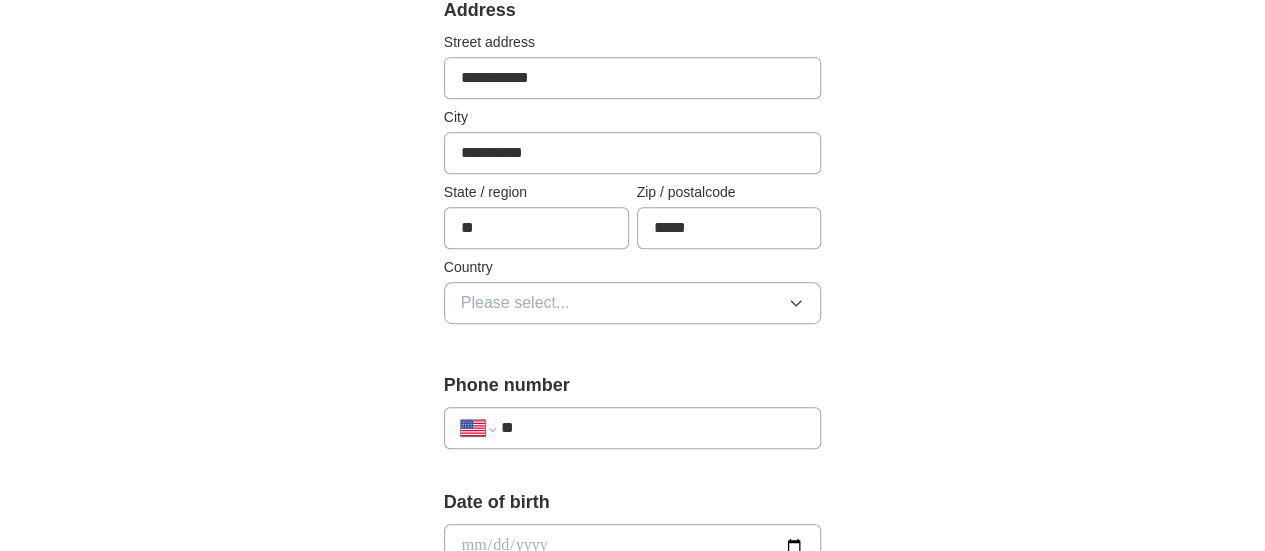 scroll, scrollTop: 478, scrollLeft: 0, axis: vertical 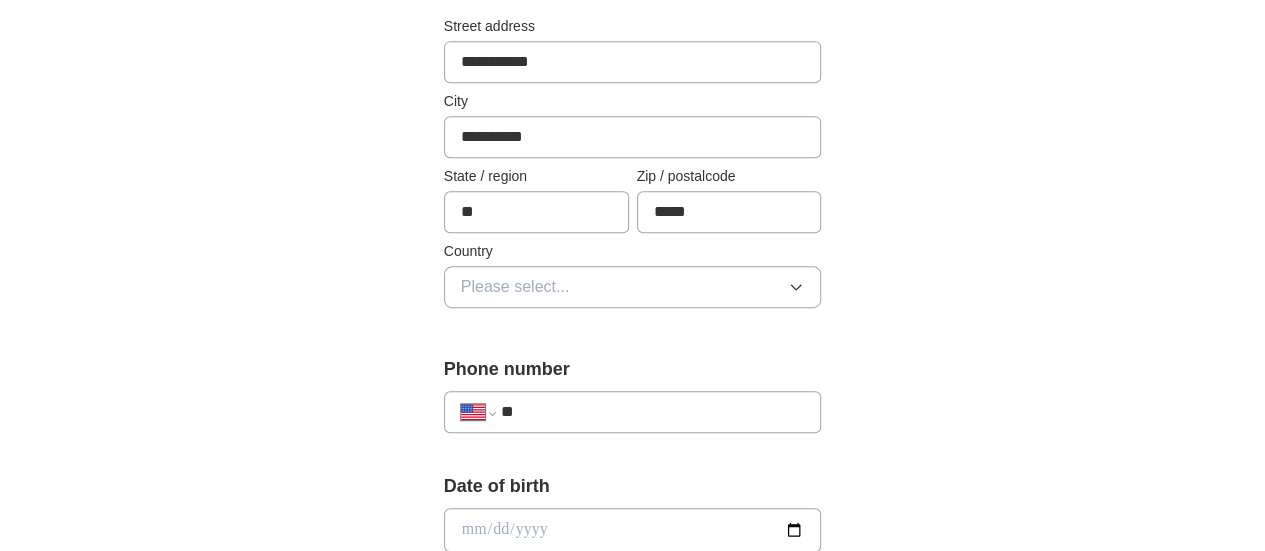 click on "Please select..." at bounding box center (515, 287) 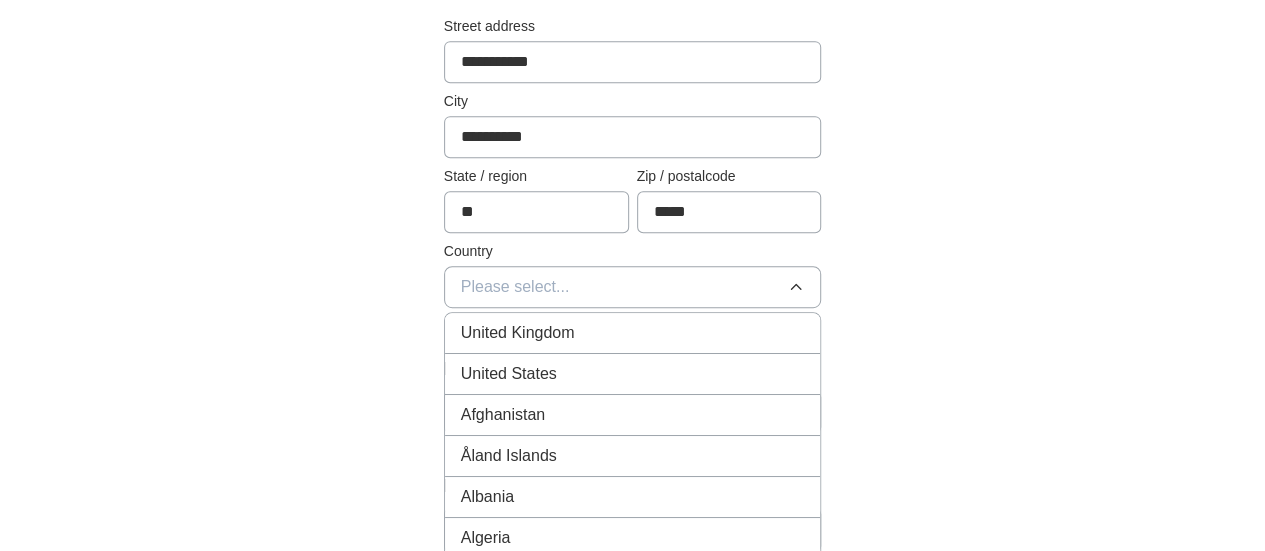click on "United States" at bounding box center [633, 374] 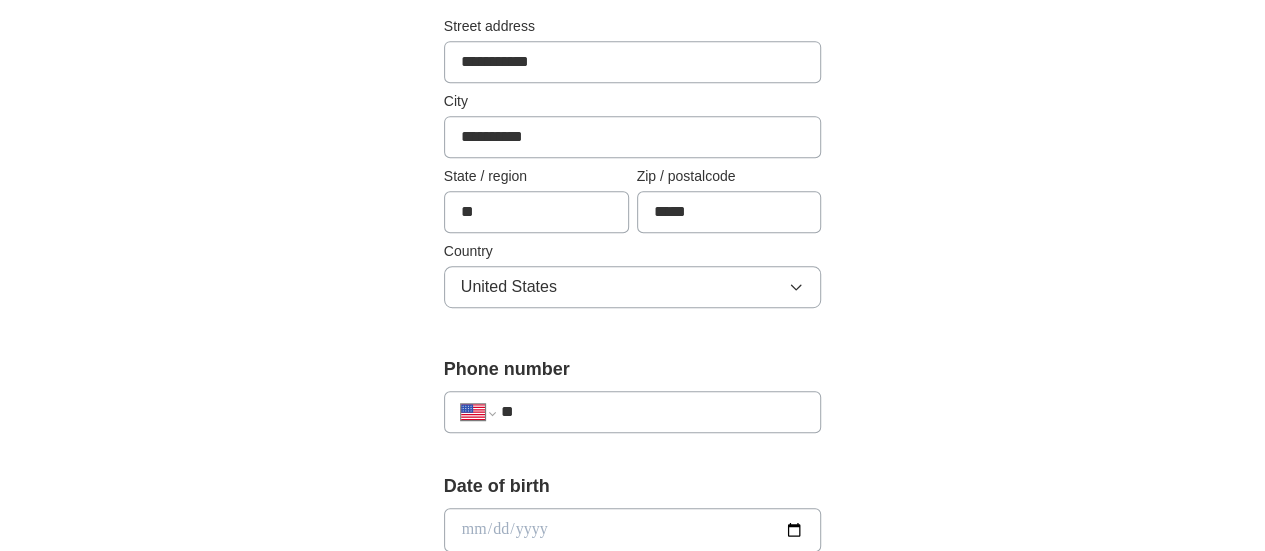 click on "ApplyIQ 🎉 You're applying , [LAST] ! ApplyIQ will start searching for relevant jobs that match your profile - we'll notify you by email each time we submit an application 🚀 Boost your profile Unlock  up to  3x more applications  by answering these optional questions Address Street address [STREET_ADDRESS] City [CITY] State / region [STATE] Zip / postalcode [ZIP_CODE] Country United States Phone number [PHONE]" at bounding box center [633, 505] 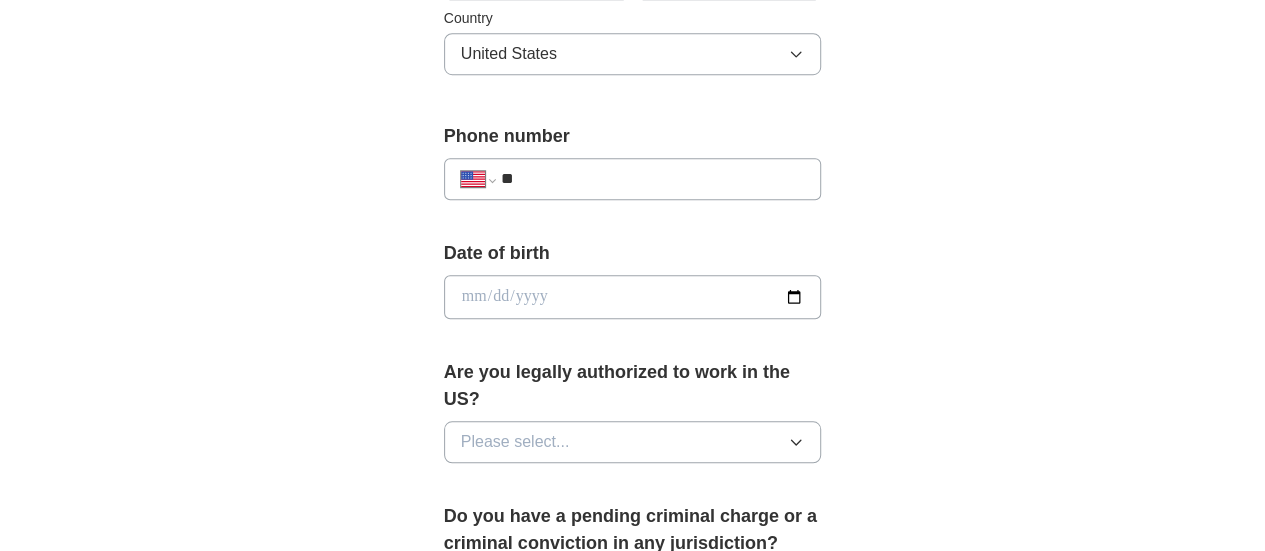 scroll, scrollTop: 720, scrollLeft: 0, axis: vertical 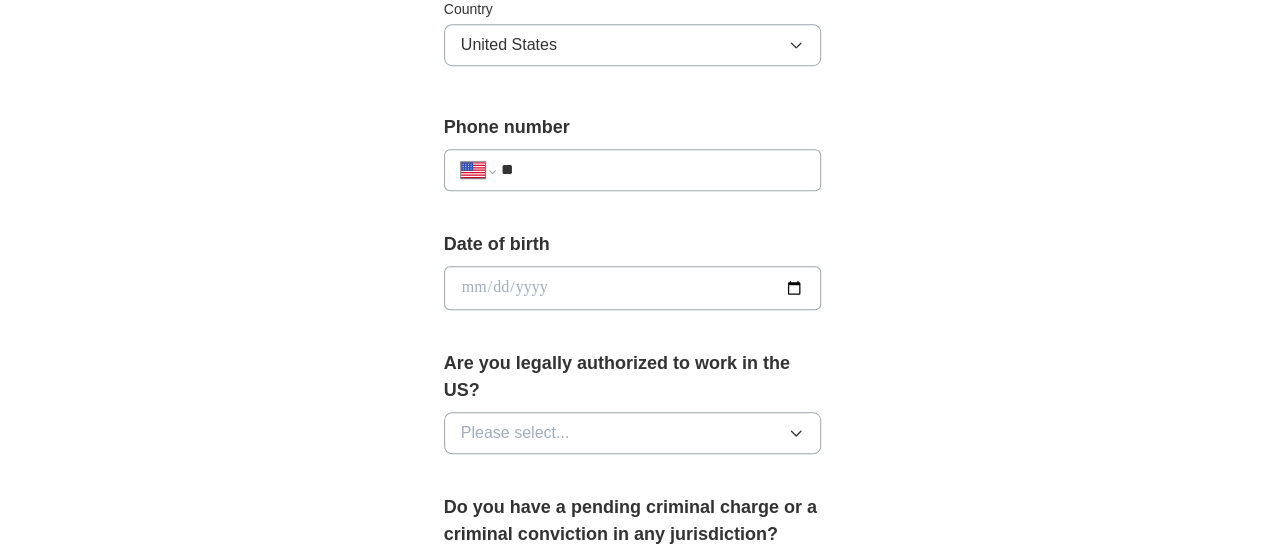 click on "**" at bounding box center [653, 170] 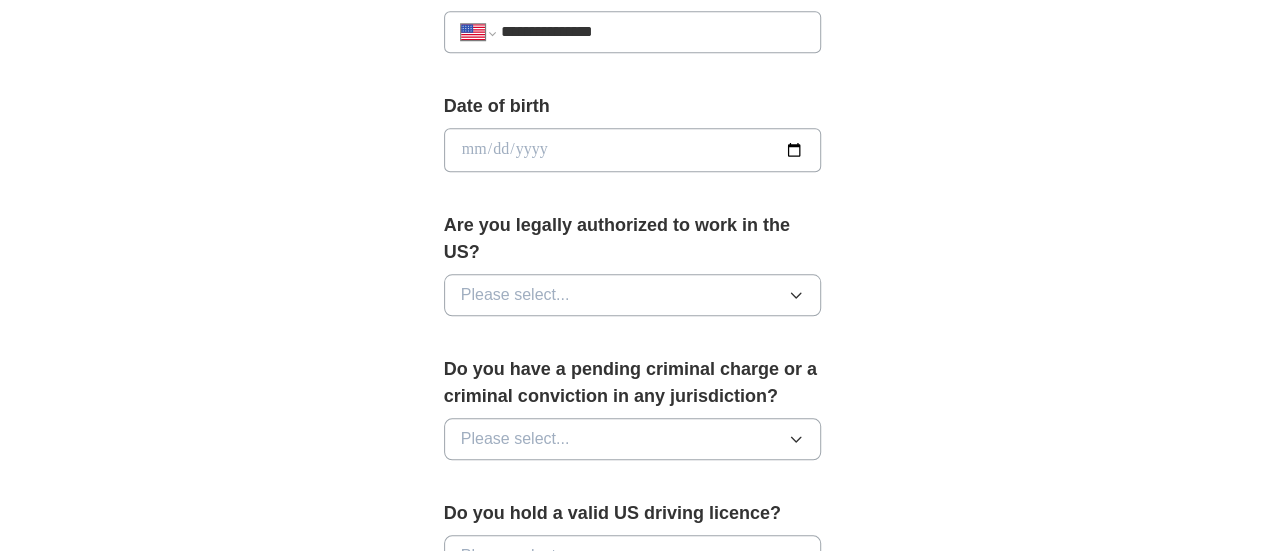 scroll, scrollTop: 862, scrollLeft: 0, axis: vertical 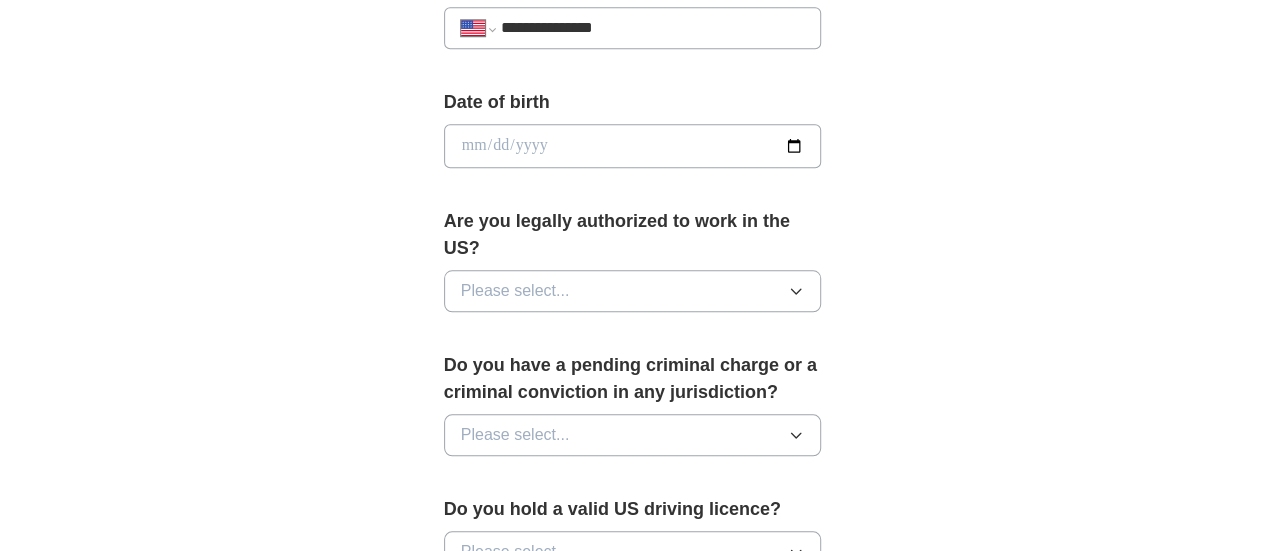 type on "**********" 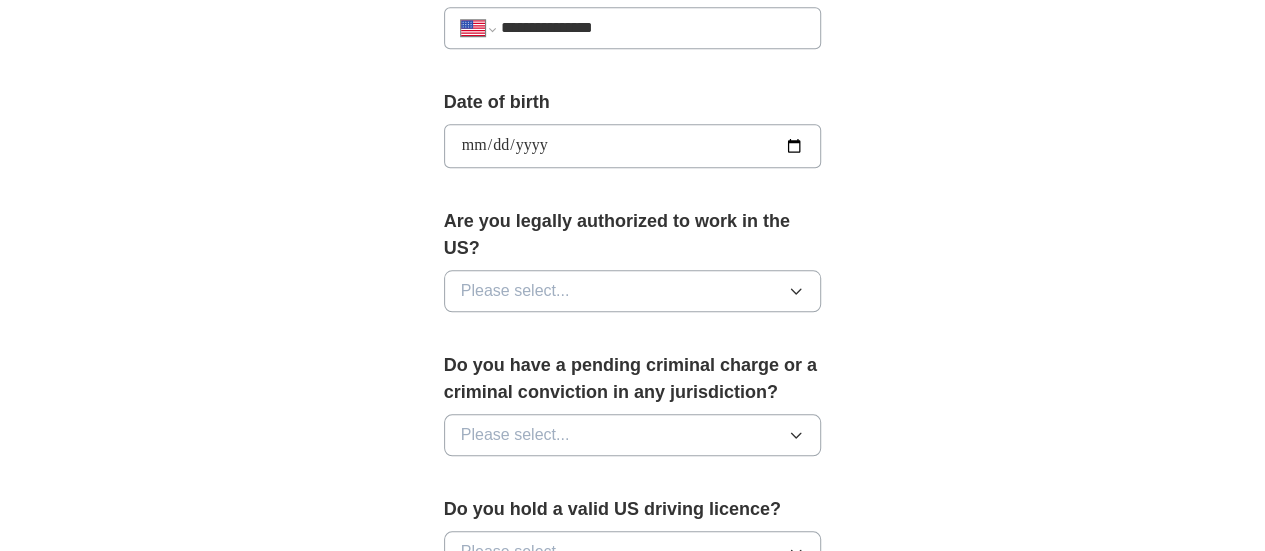 type on "**********" 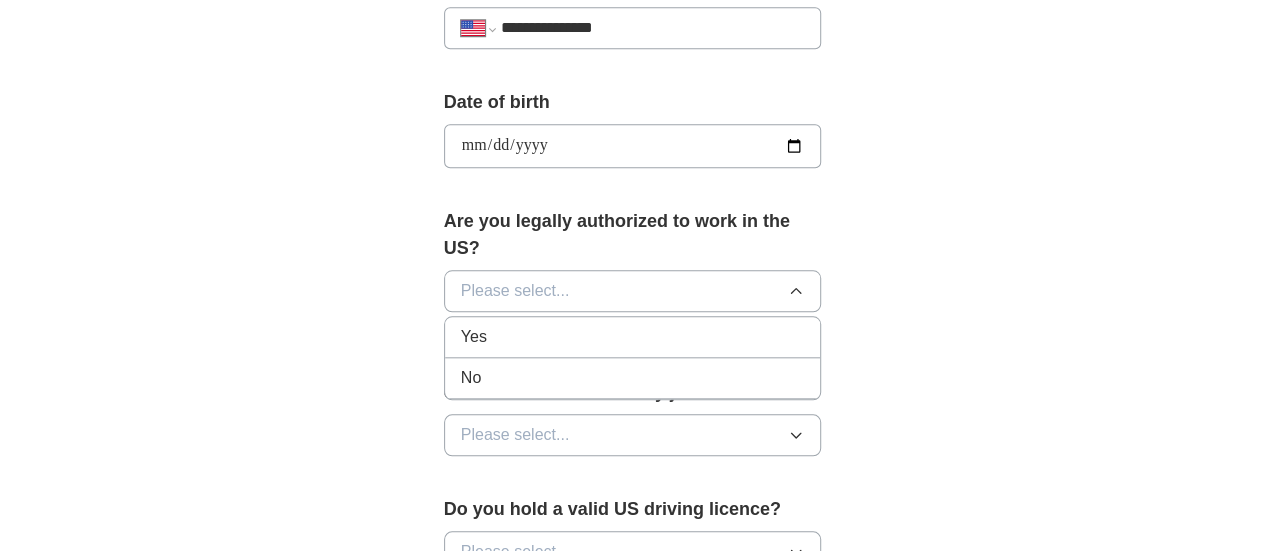click on "Yes" at bounding box center [633, 337] 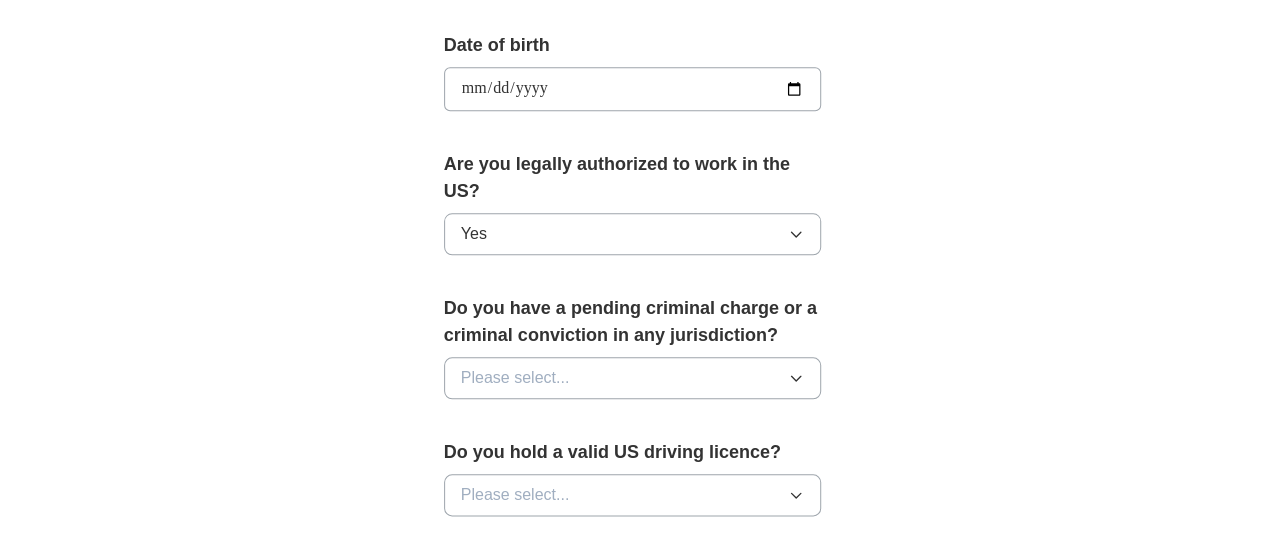 scroll, scrollTop: 920, scrollLeft: 0, axis: vertical 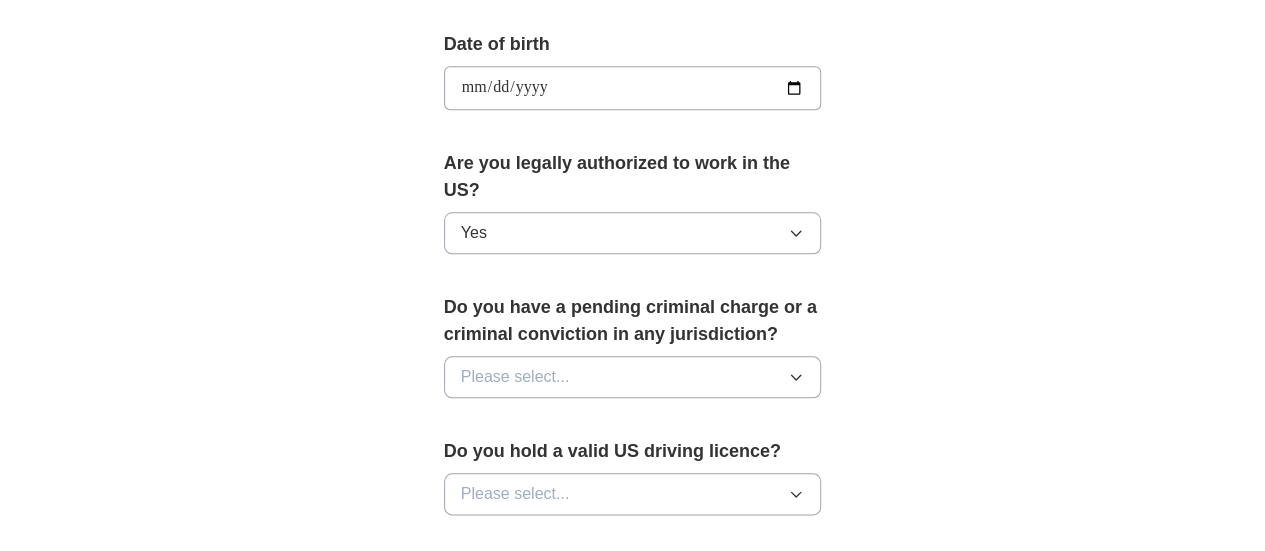click on "Please select..." at bounding box center (633, 377) 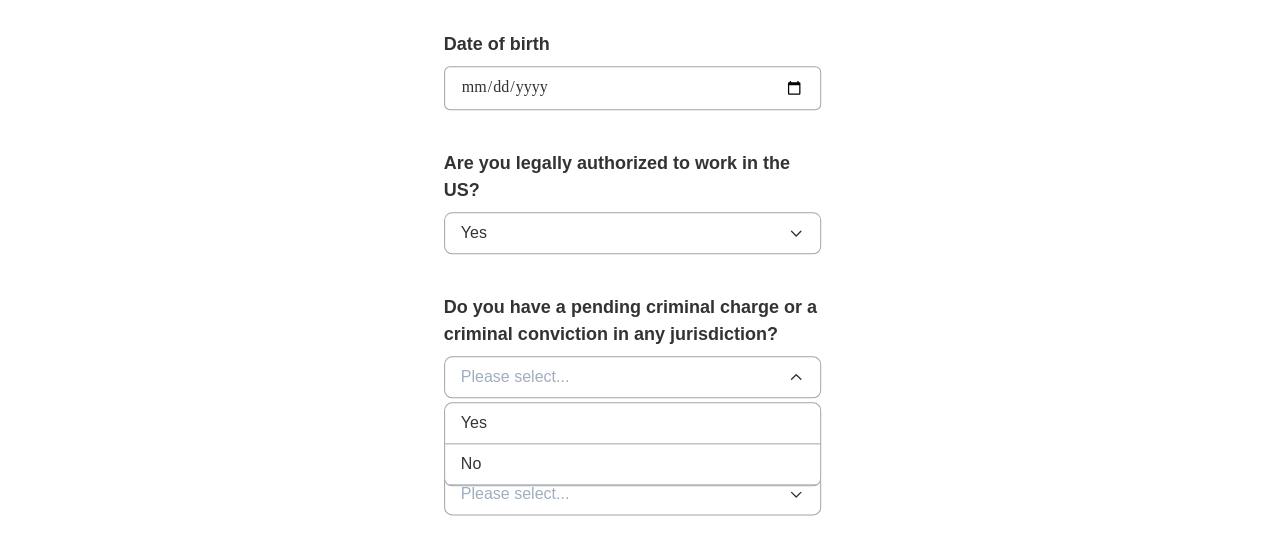 click on "Please select..." at bounding box center (633, 377) 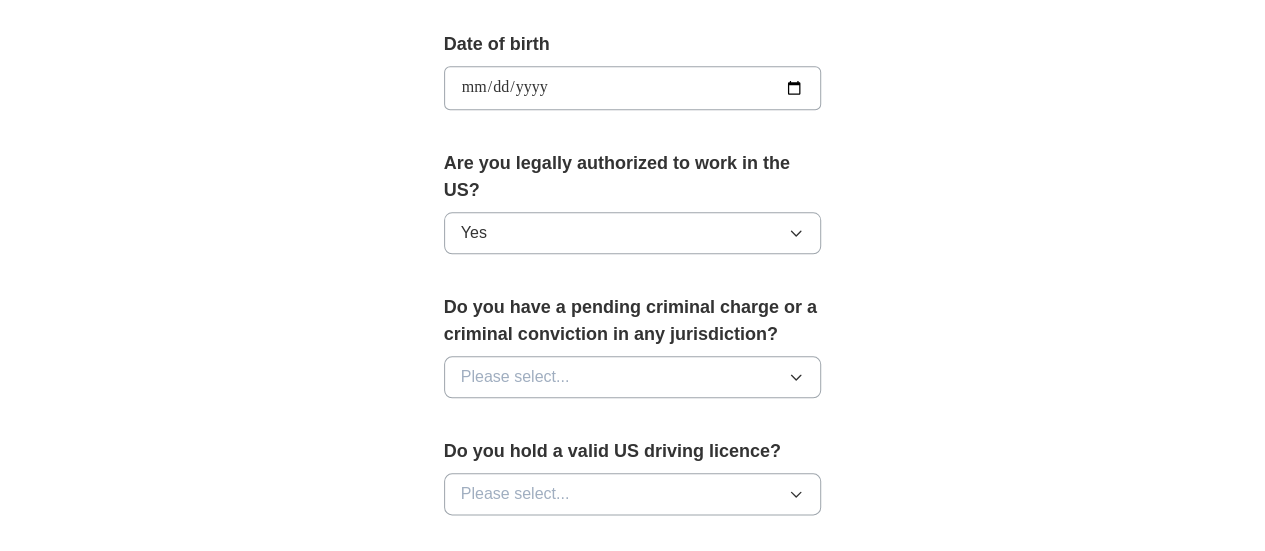 click on "Please select..." at bounding box center (633, 377) 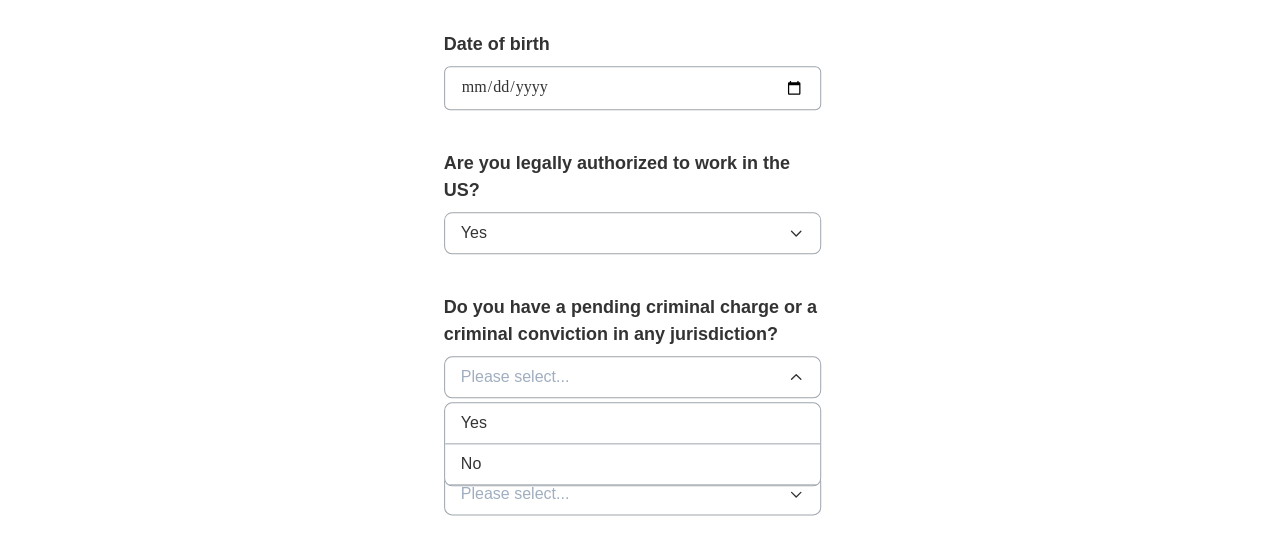 click on "No" at bounding box center (633, 464) 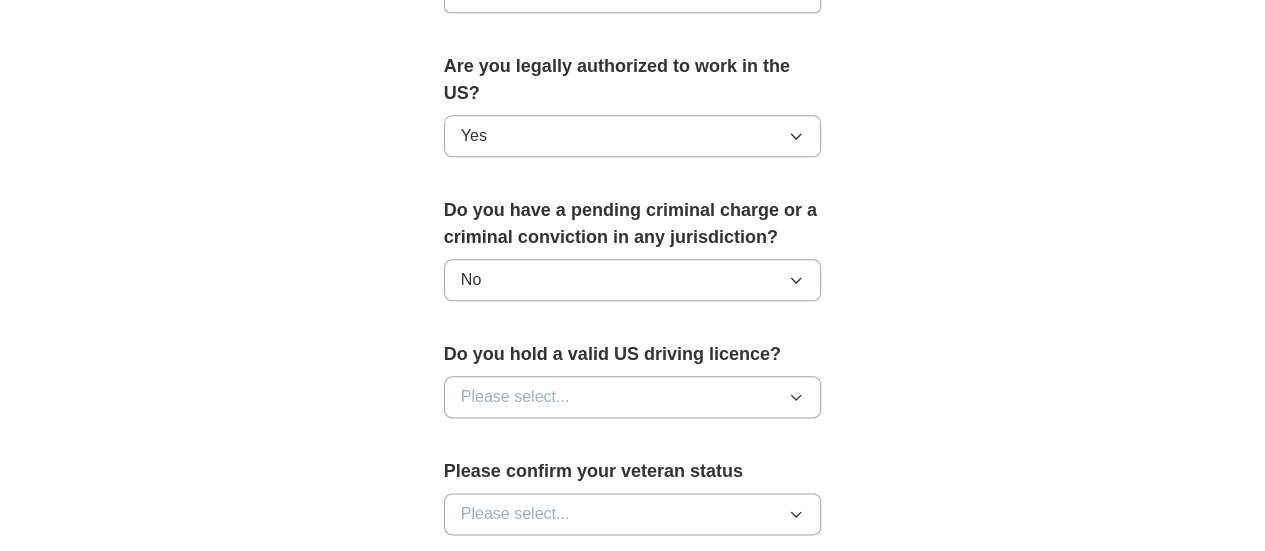 scroll, scrollTop: 1018, scrollLeft: 0, axis: vertical 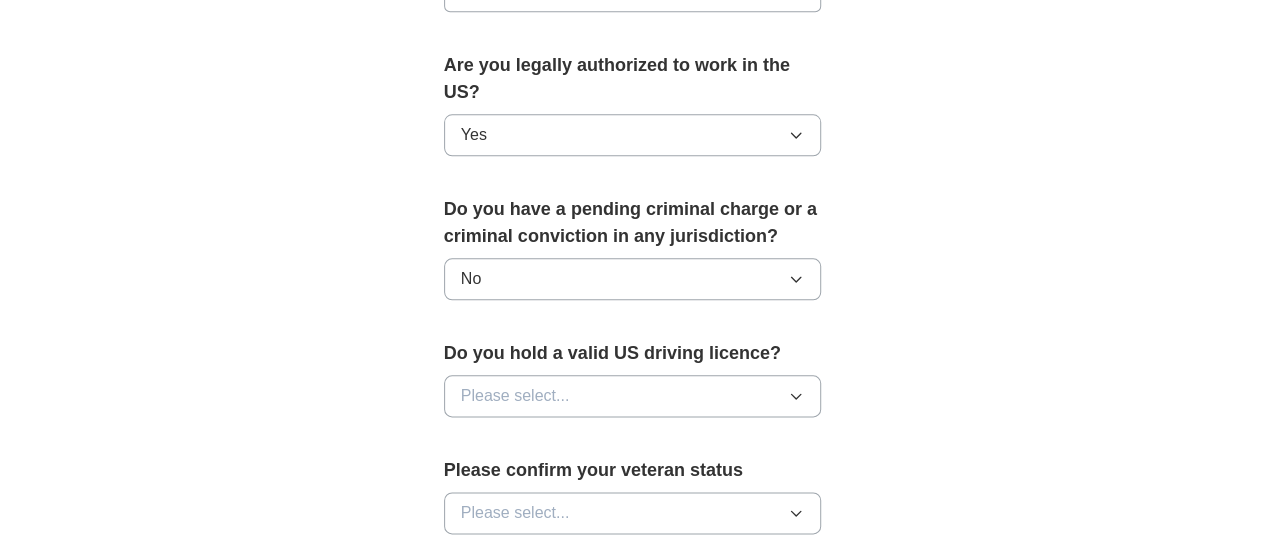 click on "Please select..." at bounding box center [633, 396] 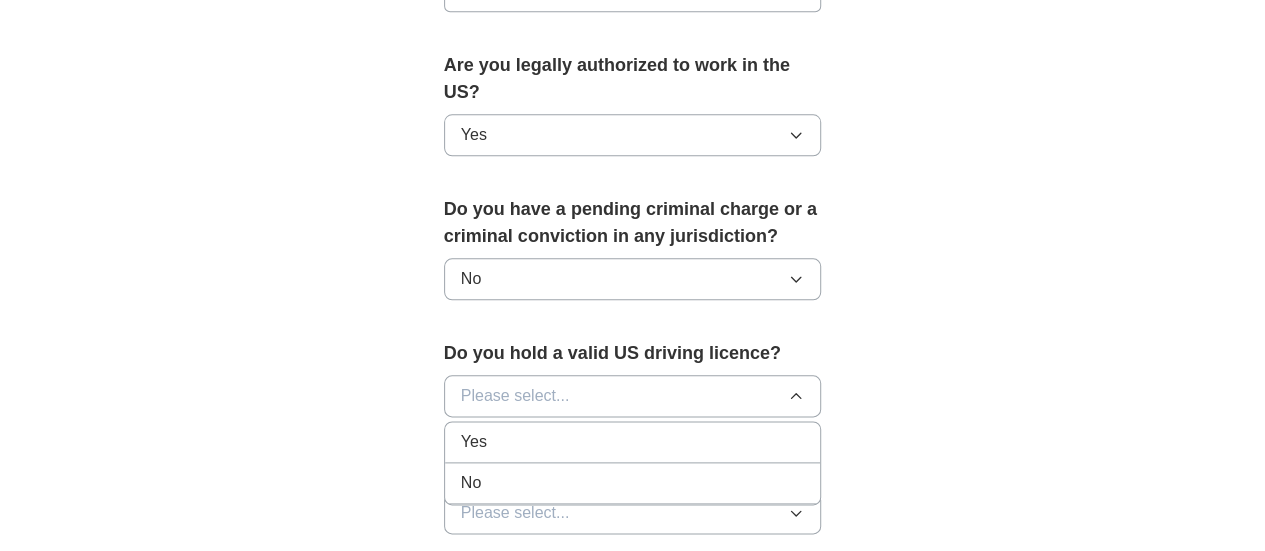 click on "Yes" at bounding box center (633, 442) 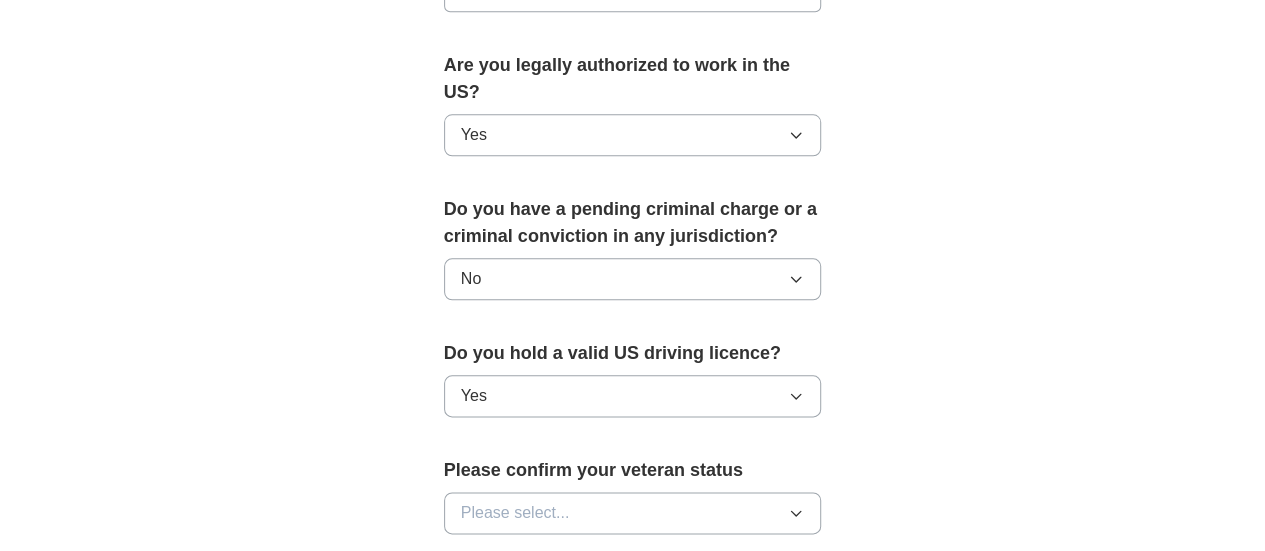 click on "🎉 You're applying , [LAST] ! ApplyIQ will start searching for relevant jobs that match your profile - we'll notify you by email each time we submit an application 🚀 Boost your profile Unlock  up to  3x more applications  by answering these optional questions Address Street address [STREET_ADDRESS] City [CITY] State / region [STATE] Zip / postalcode [ZIP_CODE] Country United States Phone number [PHONE]" at bounding box center [633, 21] 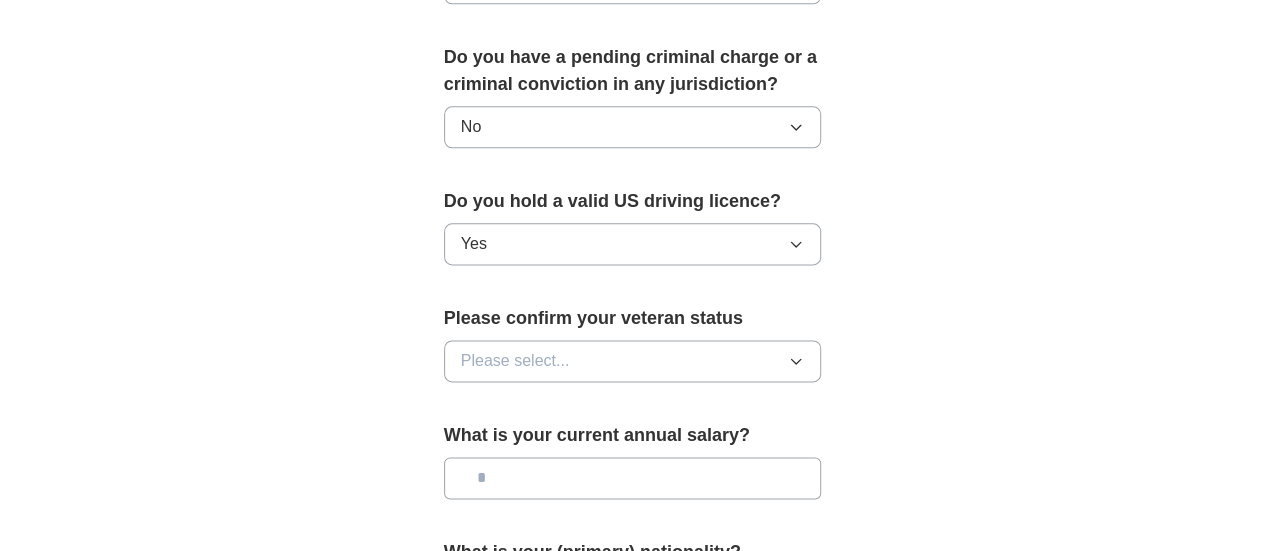 scroll, scrollTop: 1176, scrollLeft: 0, axis: vertical 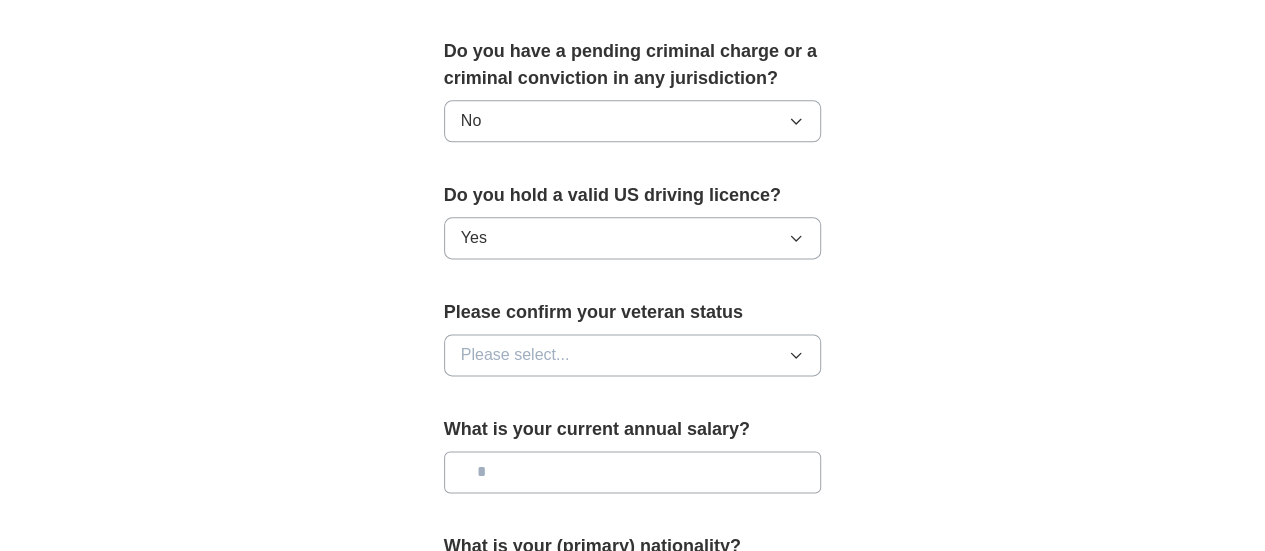 click on "Please select..." at bounding box center [633, 355] 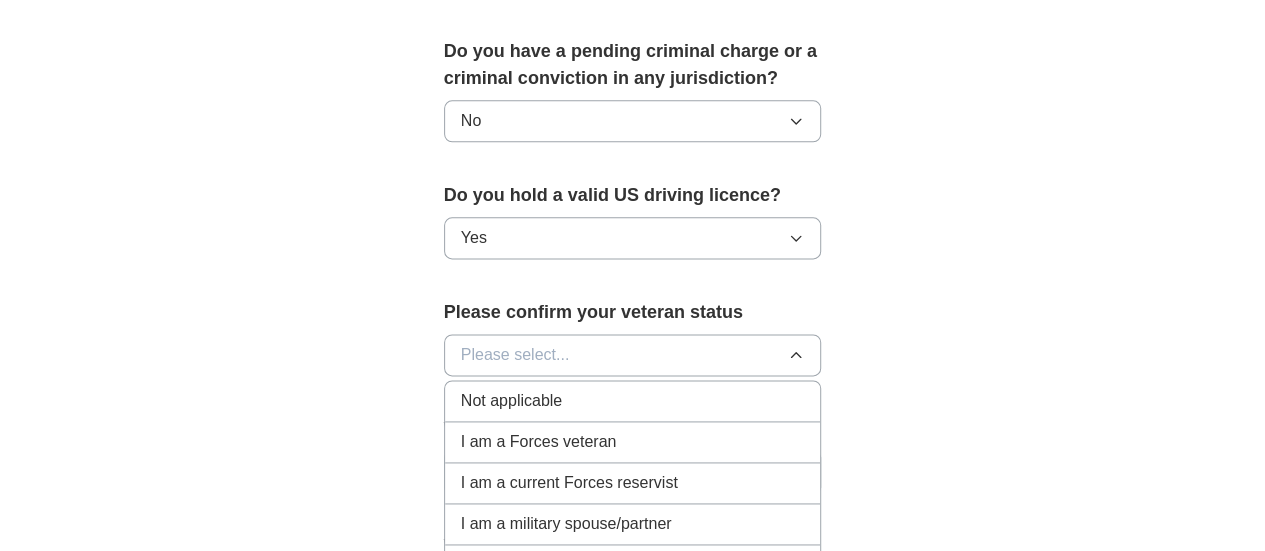 click on "Not applicable" at bounding box center [633, 401] 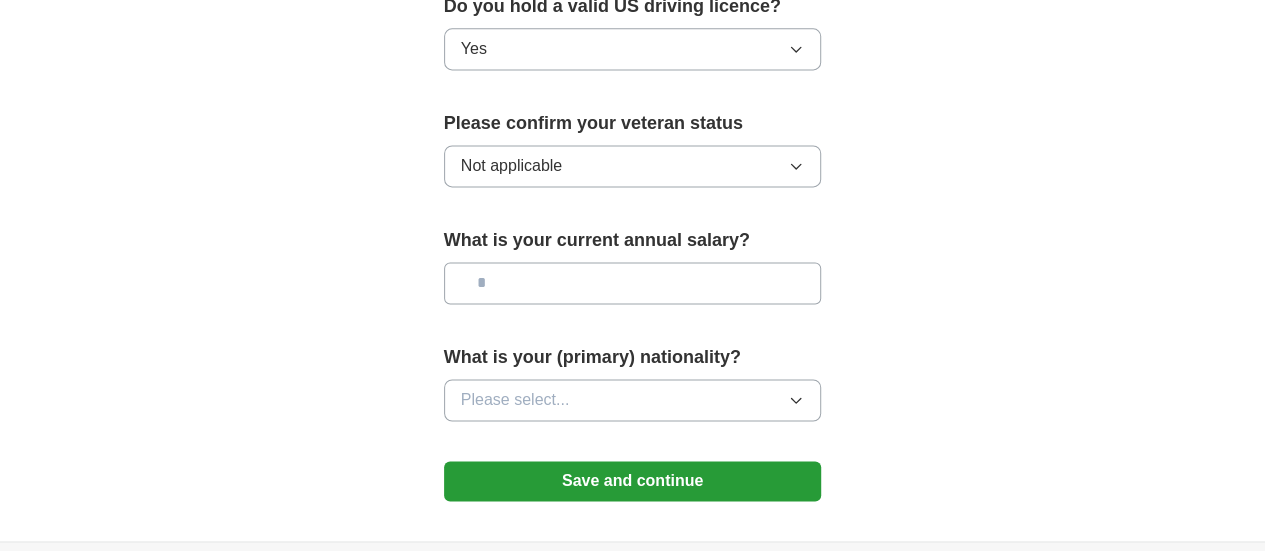 scroll, scrollTop: 1386, scrollLeft: 0, axis: vertical 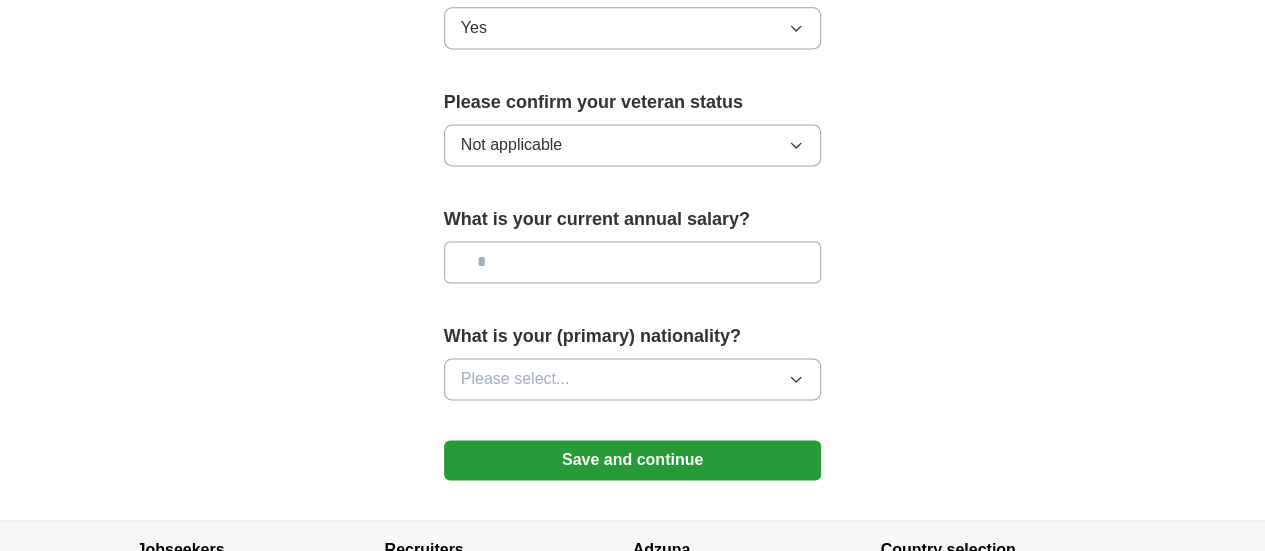 click at bounding box center [633, 262] 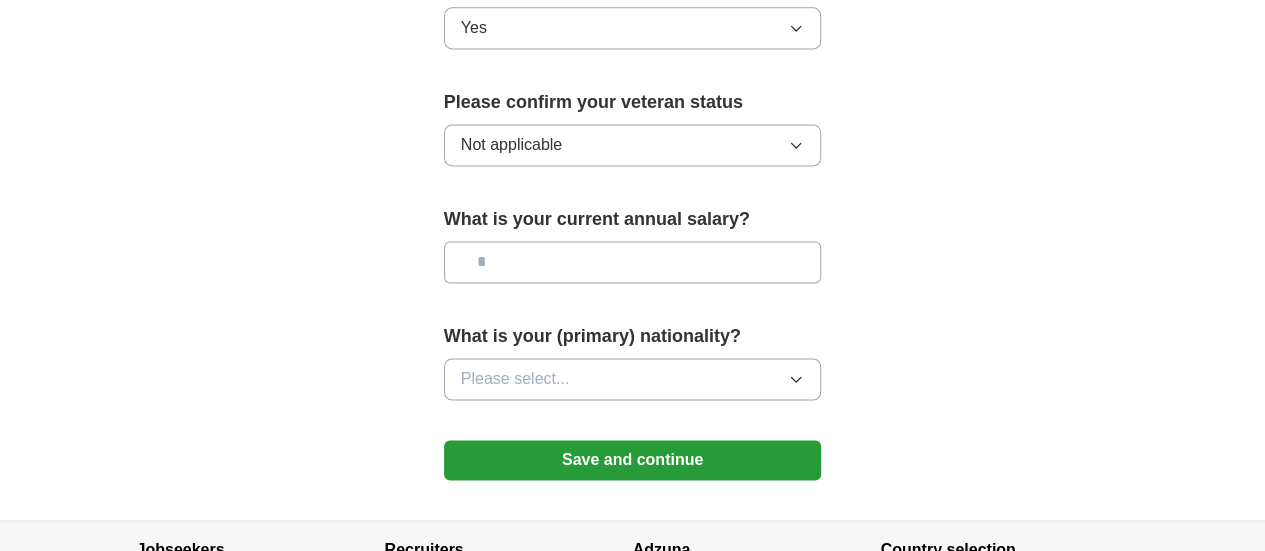 click on "Please select..." at bounding box center [633, 379] 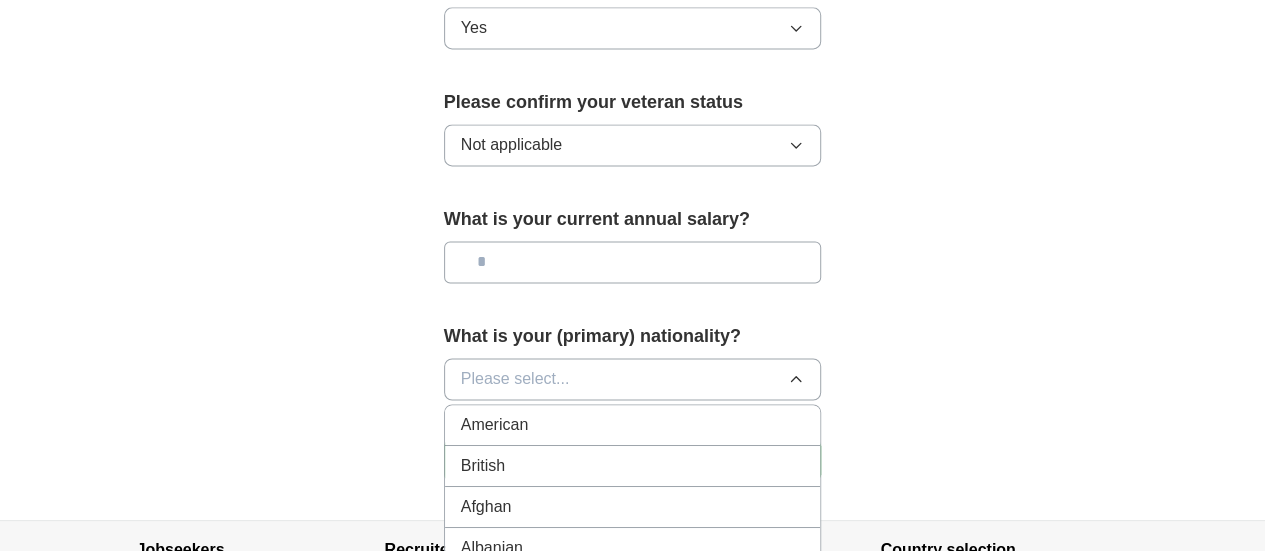 type 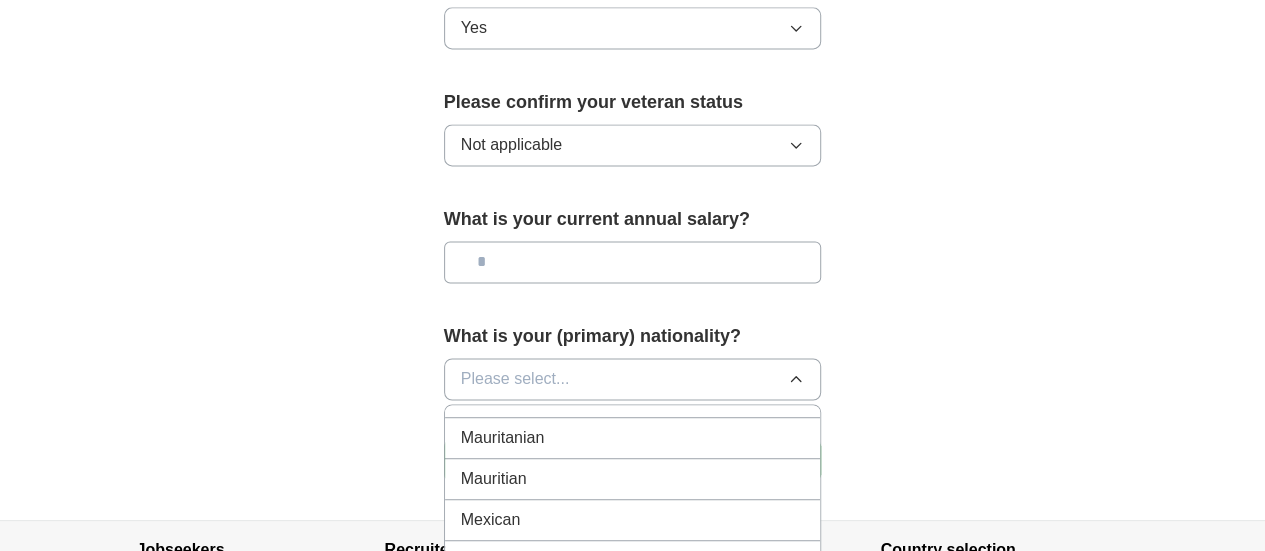 scroll, scrollTop: 4570, scrollLeft: 0, axis: vertical 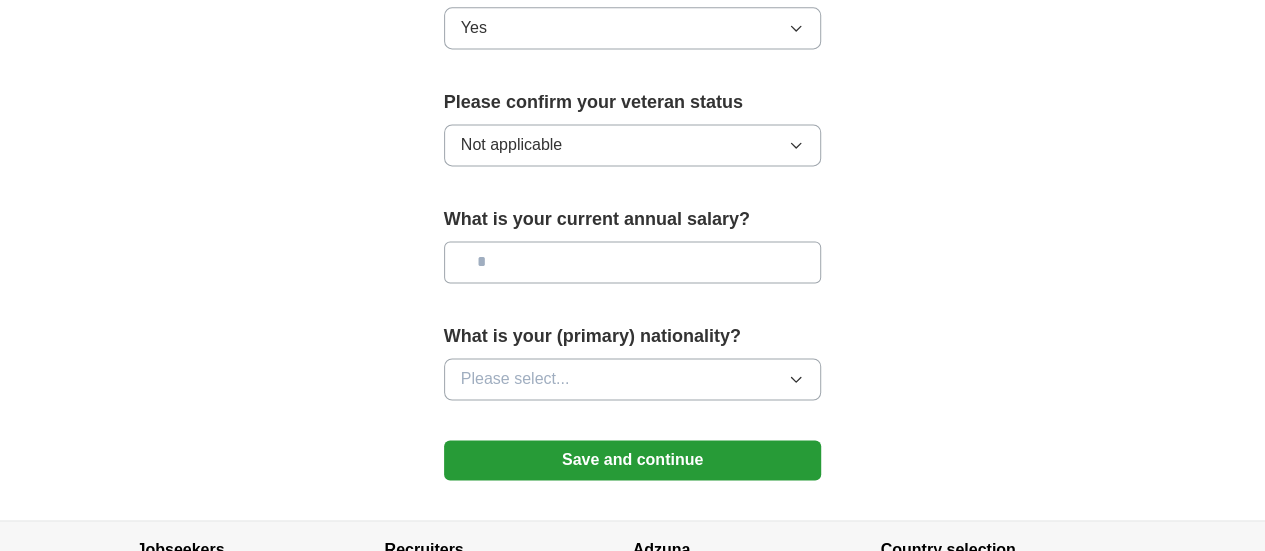 click on "ApplyIQ 🎉 You're applying , [LAST] ! ApplyIQ will start searching for relevant jobs that match your profile - we'll notify you by email each time we submit an application 🚀 Boost your profile Unlock  up to  3x more applications  by answering these optional questions Address Street address [STREET_ADDRESS] City [CITY] State / region [STATE] Zip / postalcode [ZIP_CODE] Country United States Phone number [PHONE]" at bounding box center [633, -403] 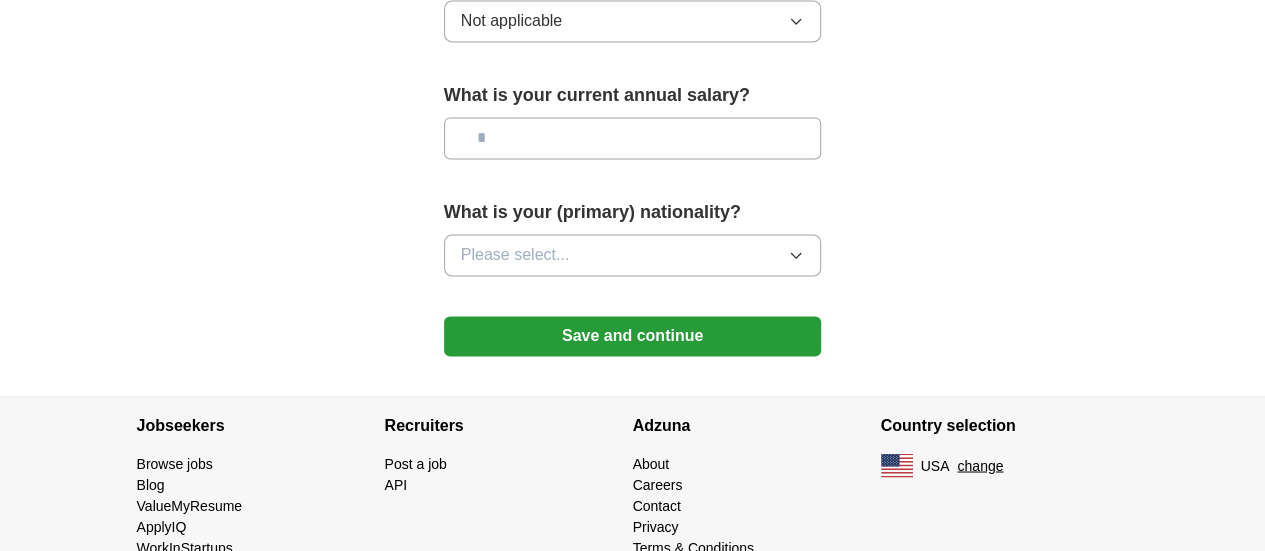 scroll, scrollTop: 1521, scrollLeft: 0, axis: vertical 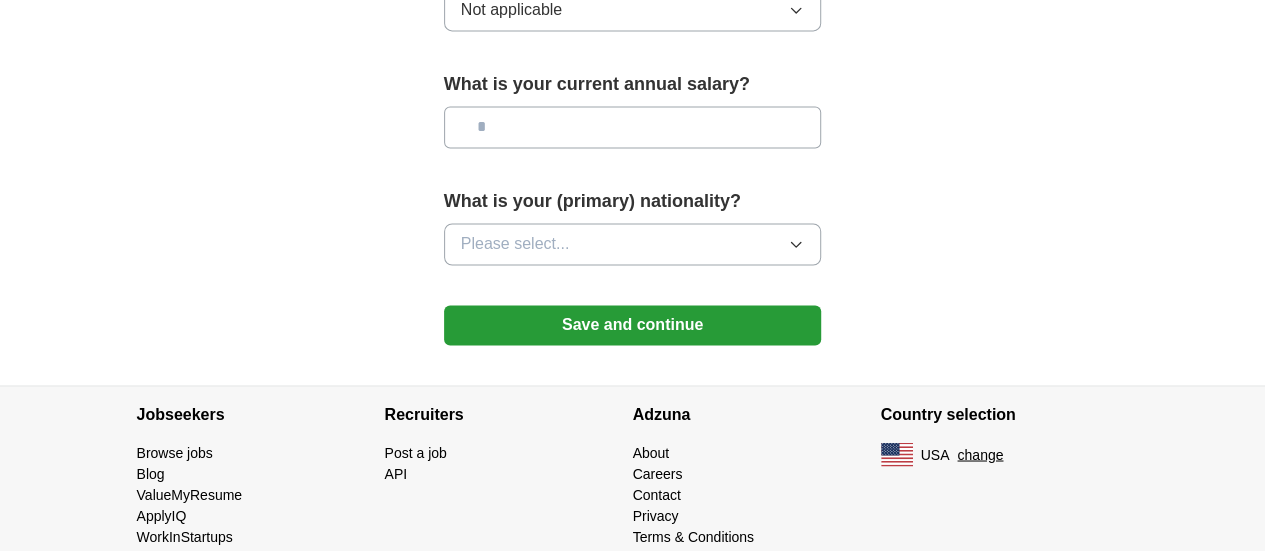 click on "Save and continue" at bounding box center [633, 325] 